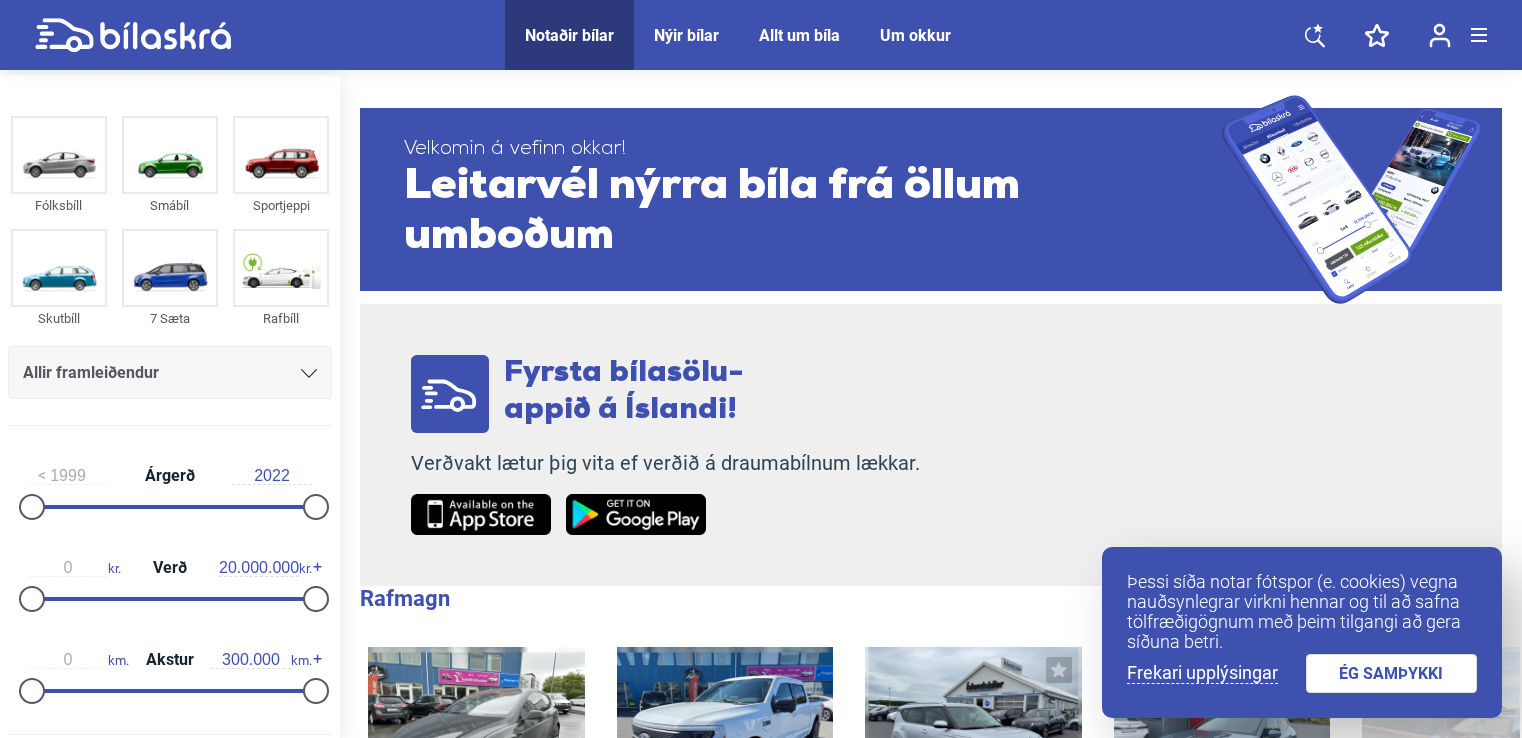 scroll, scrollTop: 0, scrollLeft: 0, axis: both 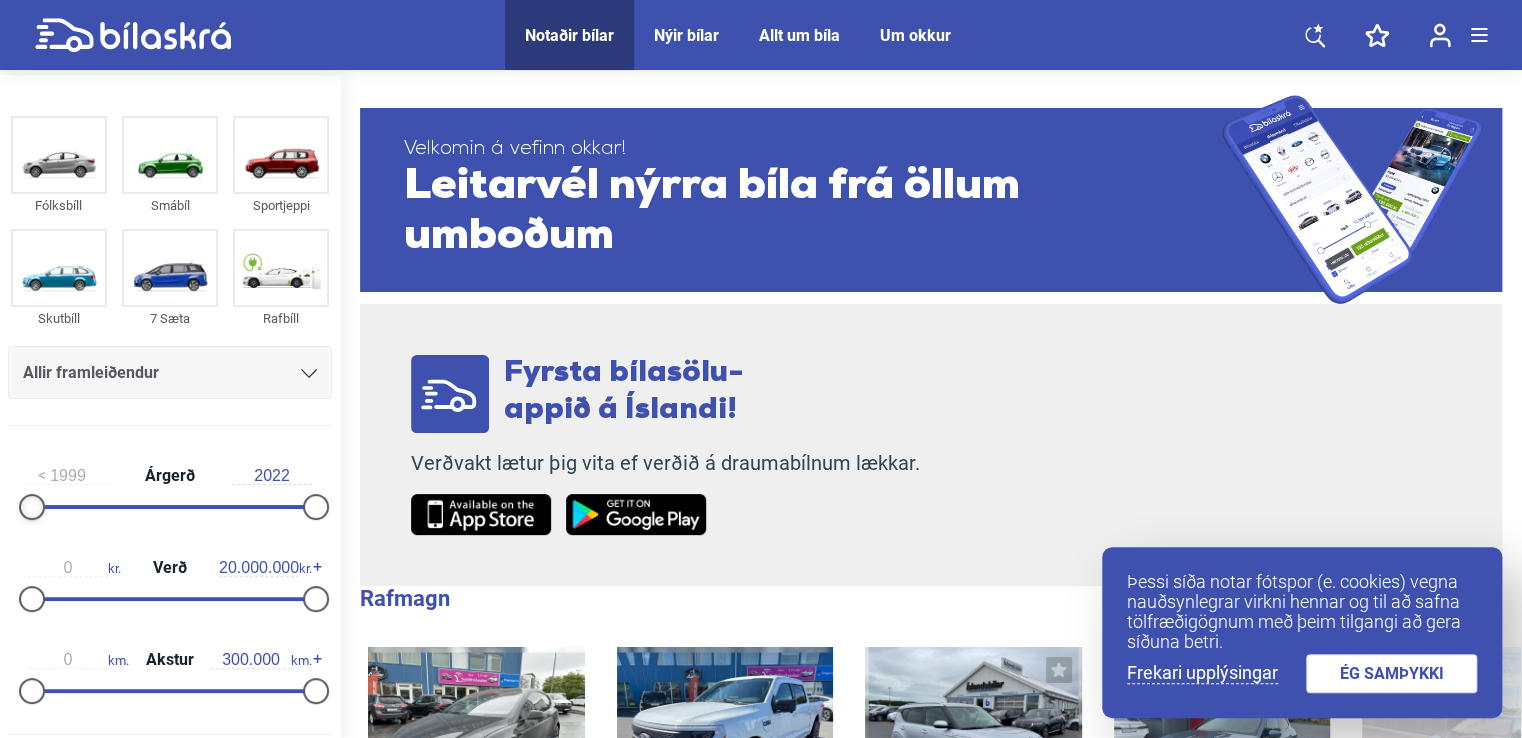 click at bounding box center [32, 507] 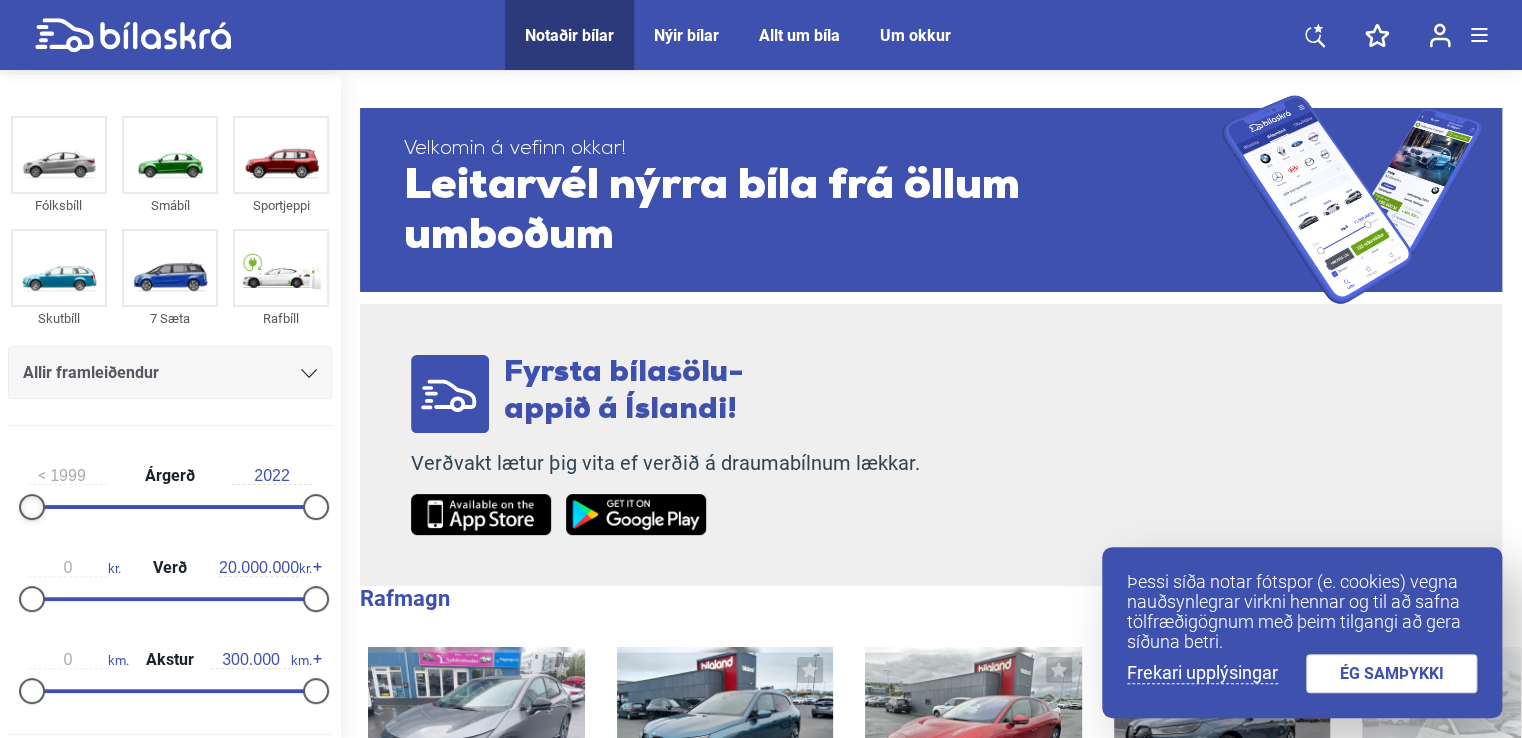 click at bounding box center (32, 507) 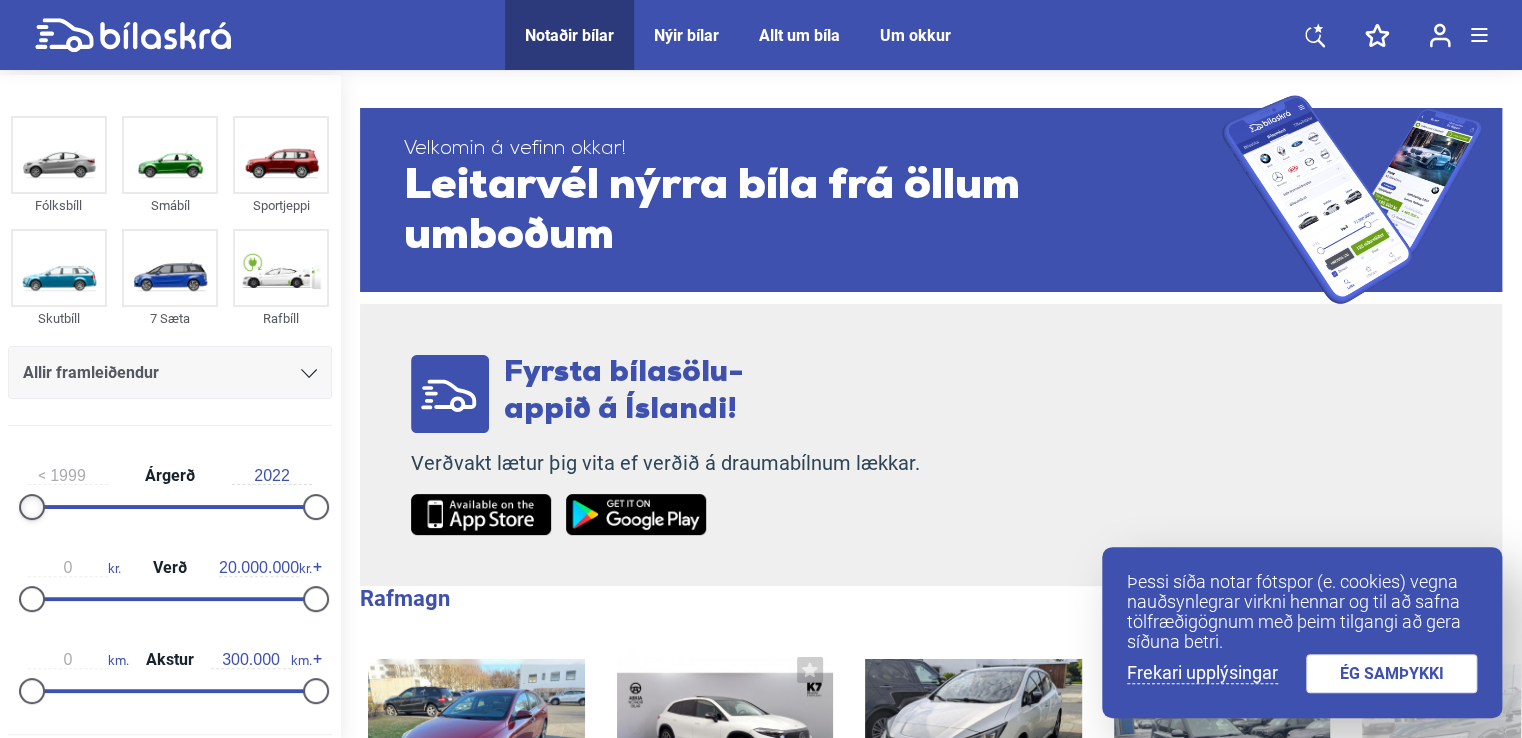 click at bounding box center [32, 507] 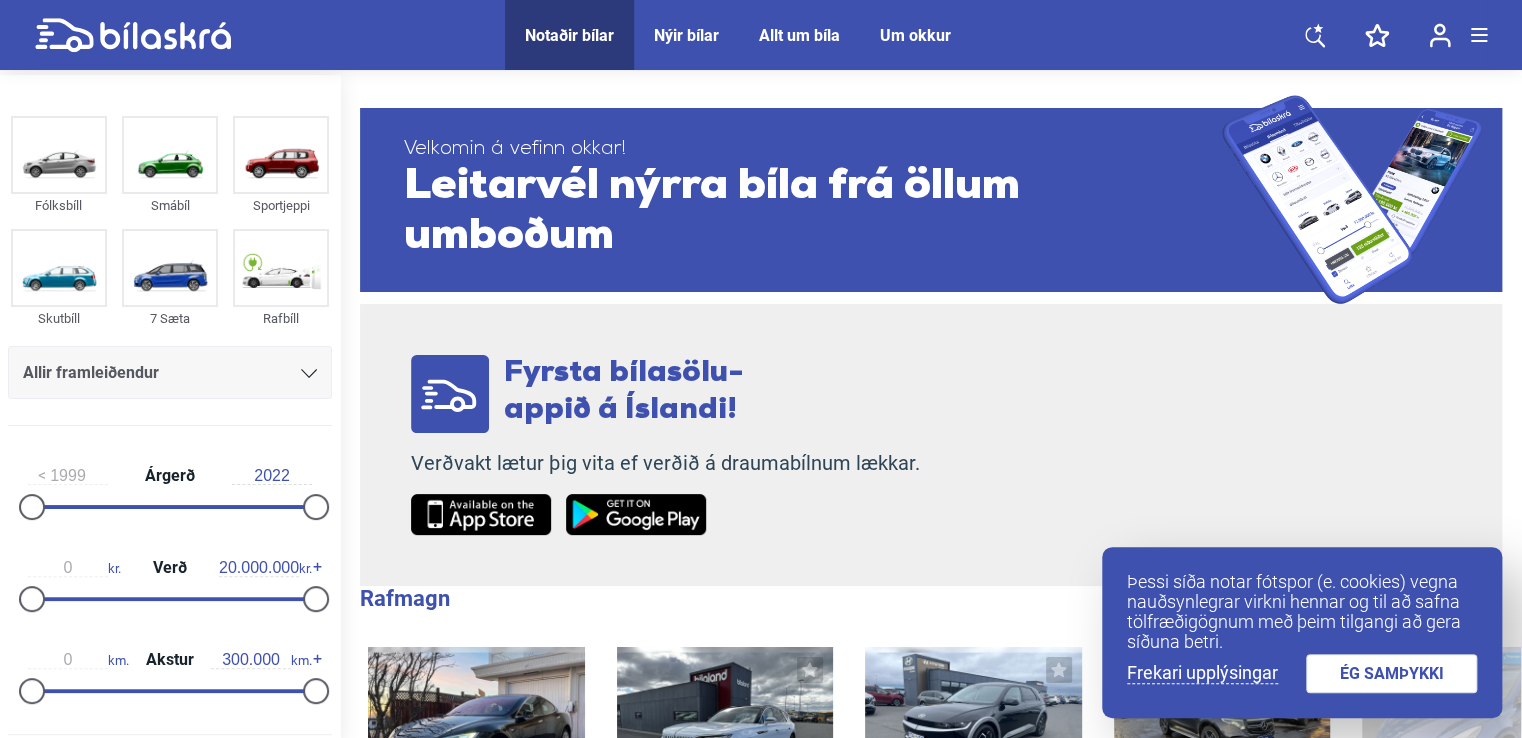 click on "1999
Árgerð 2022" at bounding box center (170, 488) 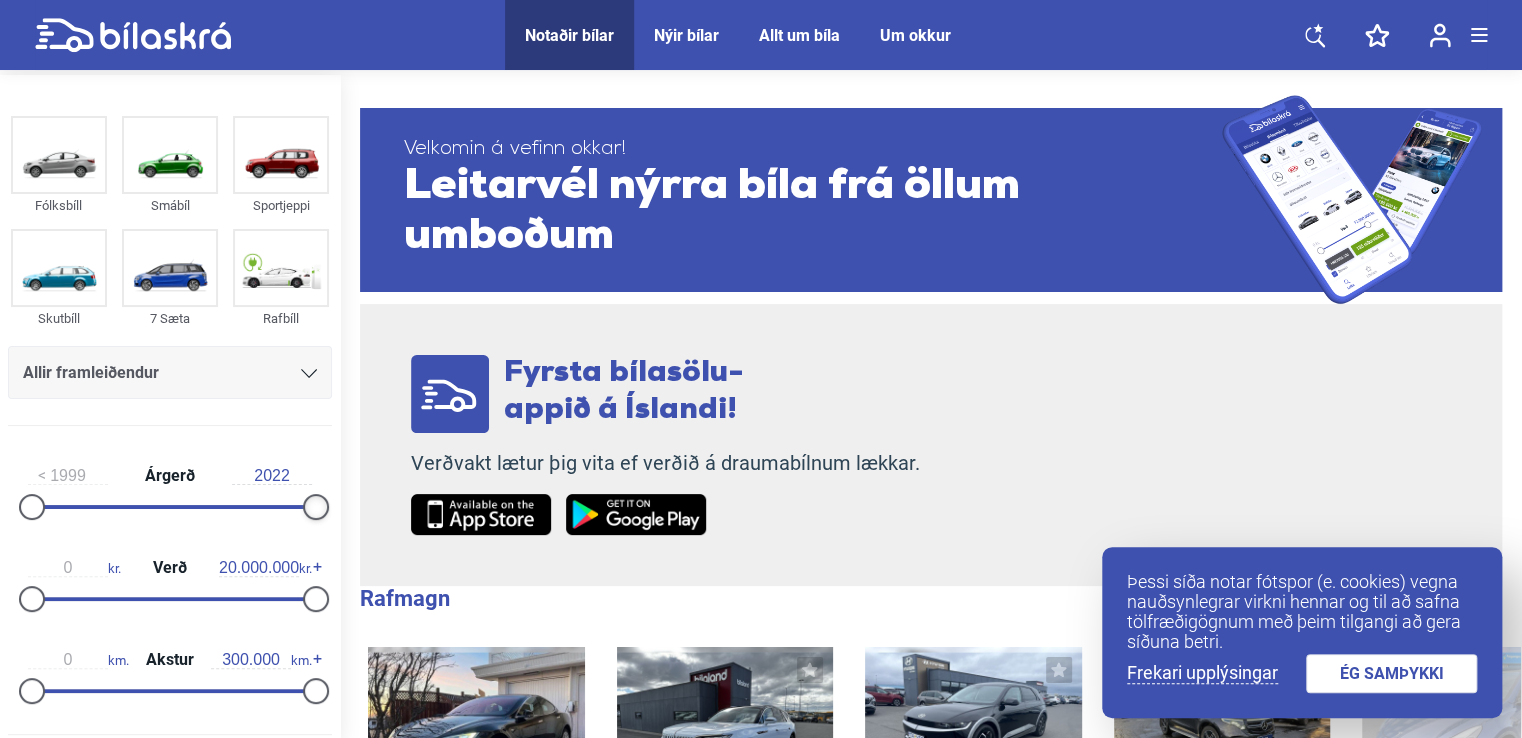 click at bounding box center [316, 507] 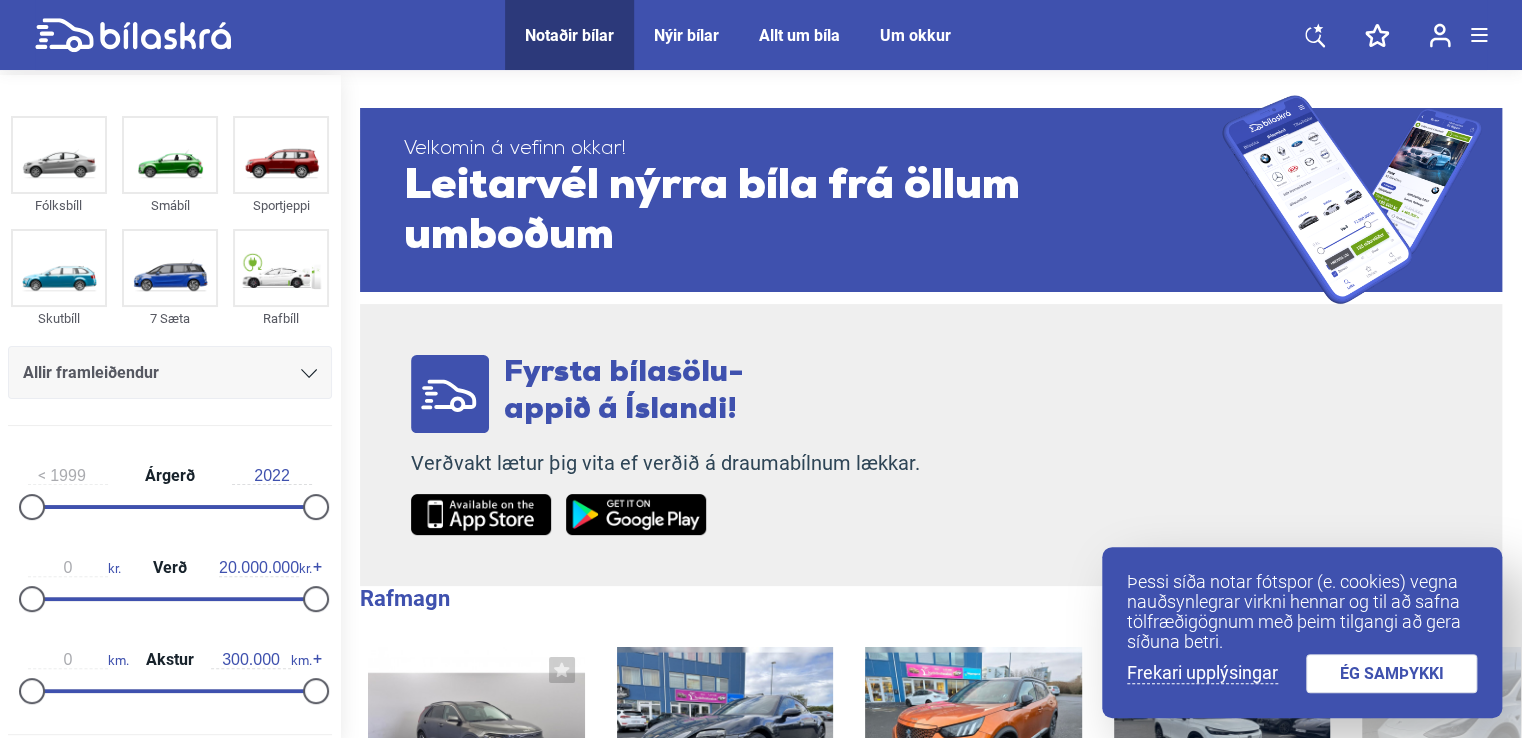 click at bounding box center [316, 507] 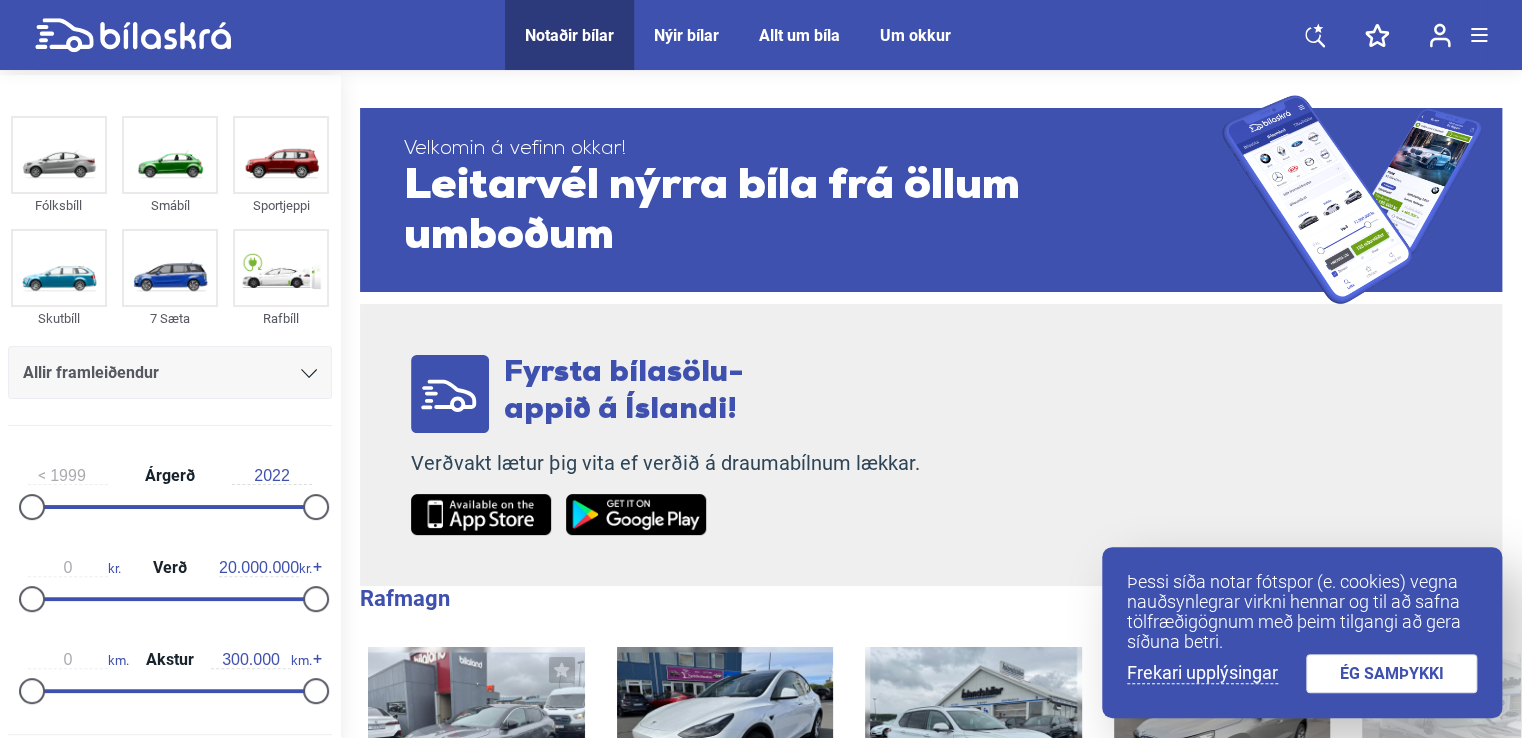 click on "1999" at bounding box center (68, 476) 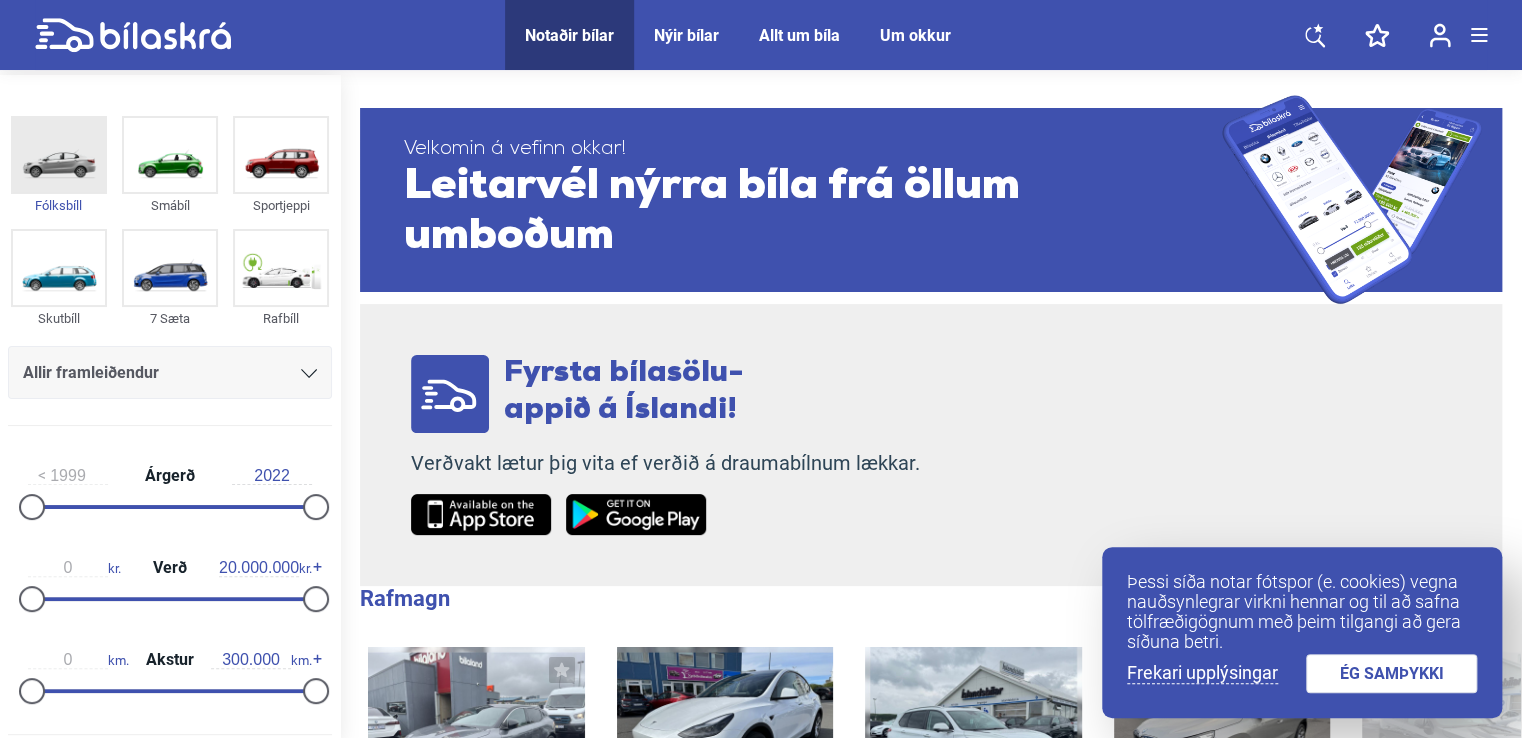 click at bounding box center (59, 155) 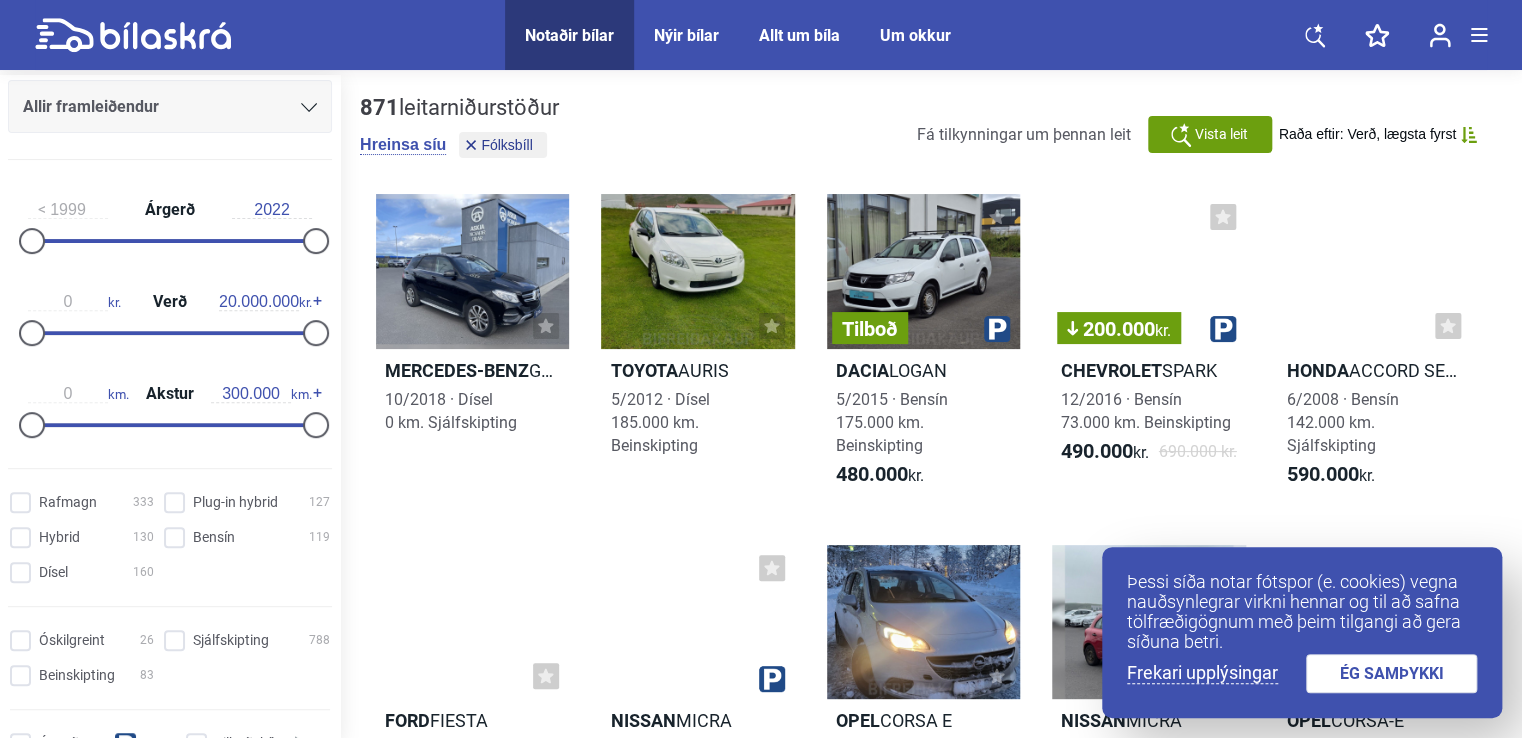 scroll, scrollTop: 300, scrollLeft: 0, axis: vertical 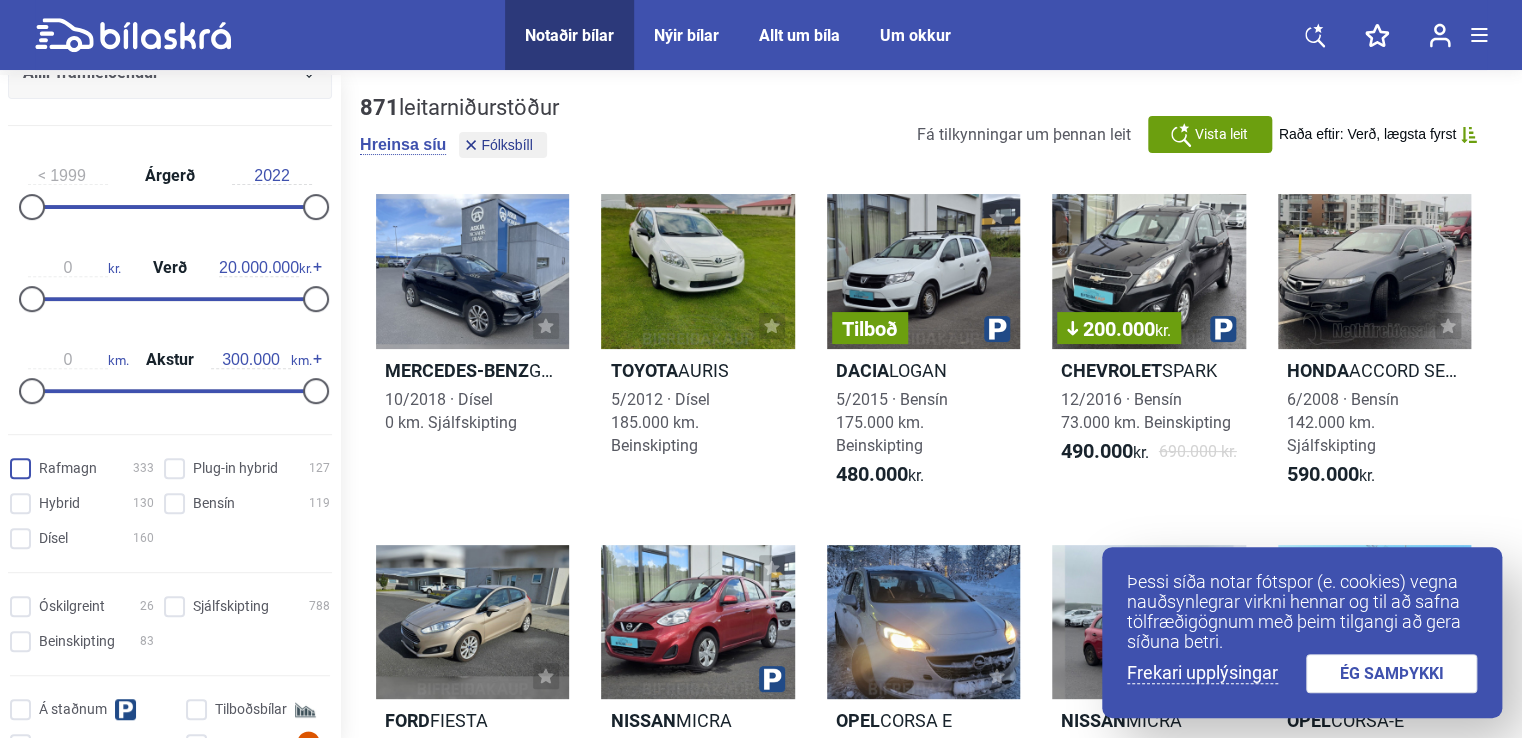 click on "Rafmagn 333" at bounding box center (85, 469) 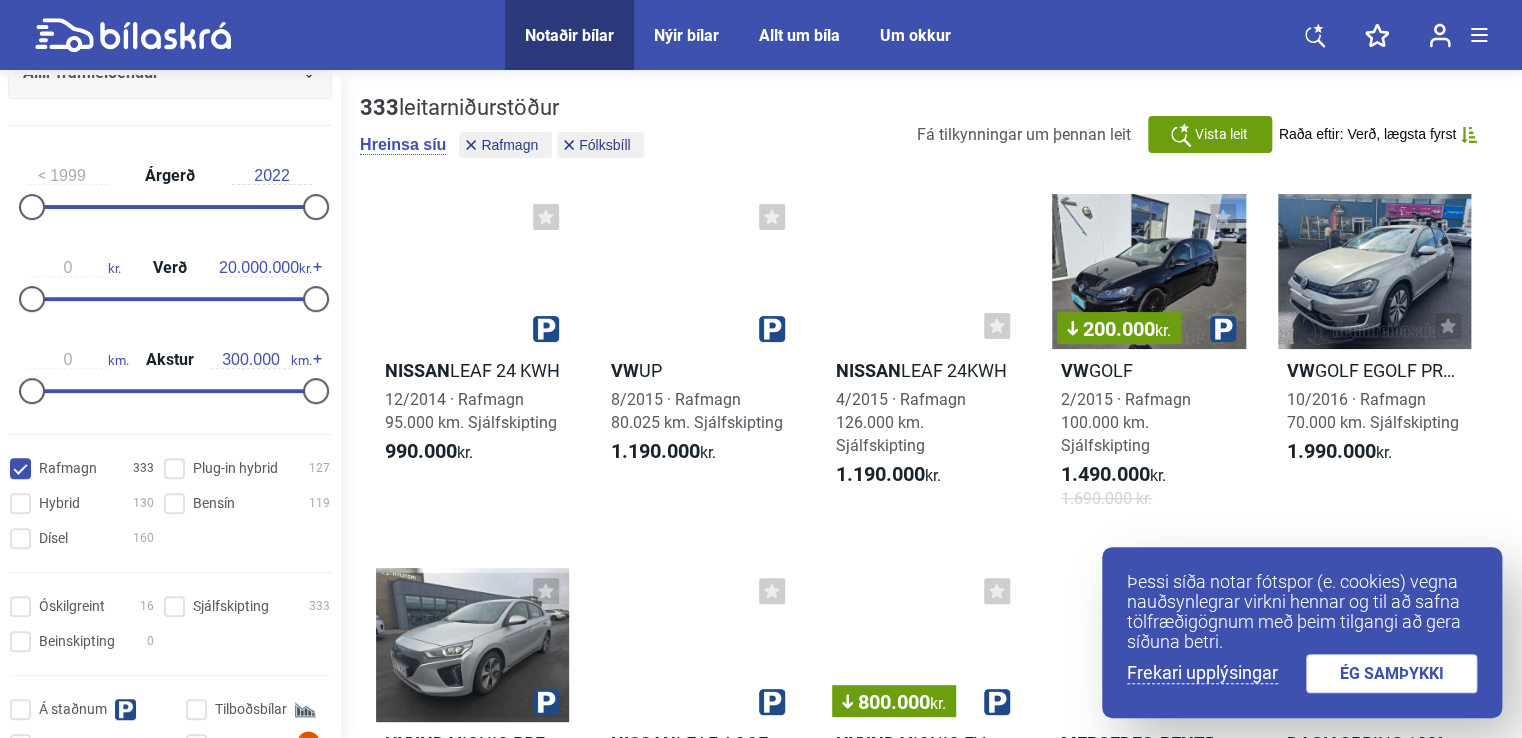 scroll, scrollTop: 400, scrollLeft: 0, axis: vertical 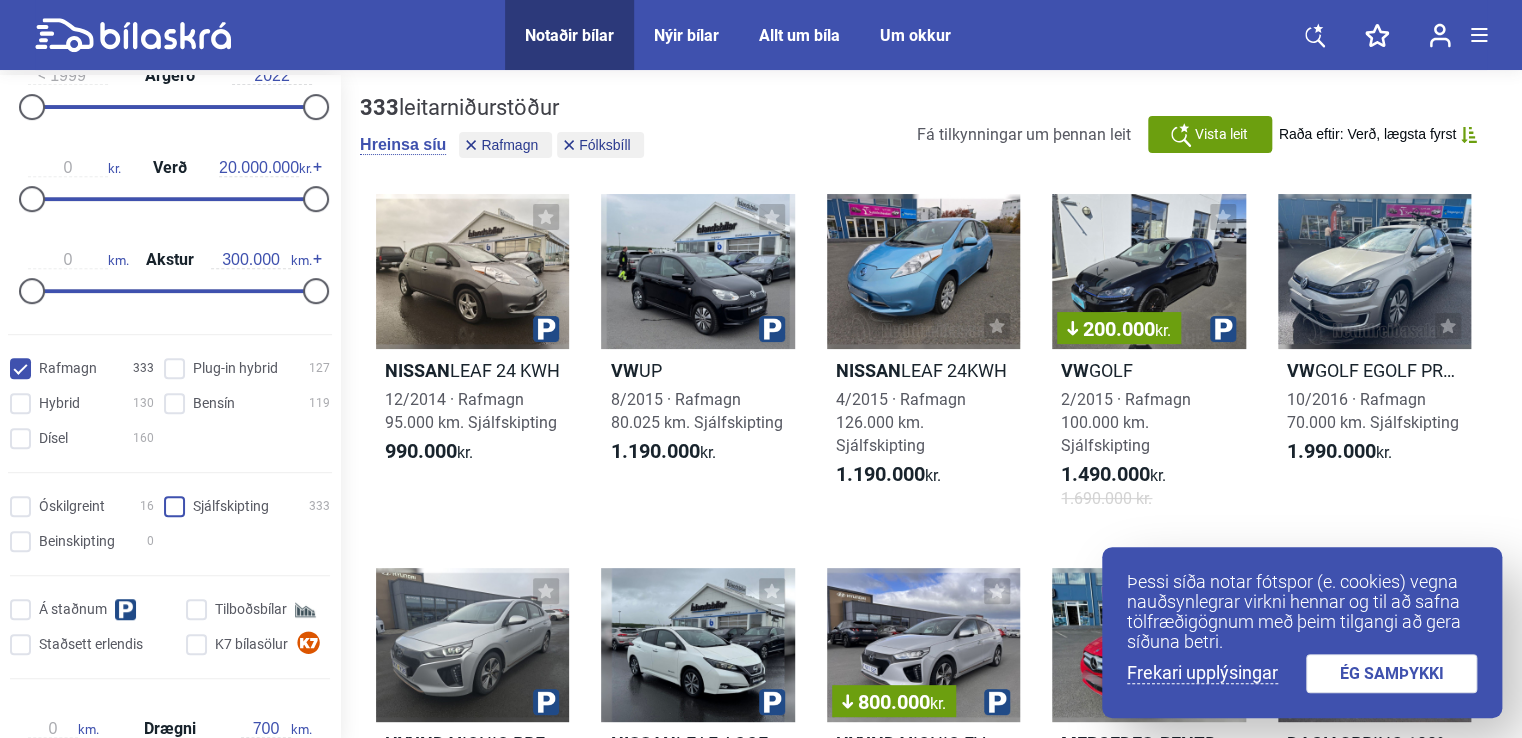 click on "Sjálfskipting 333" at bounding box center [250, 507] 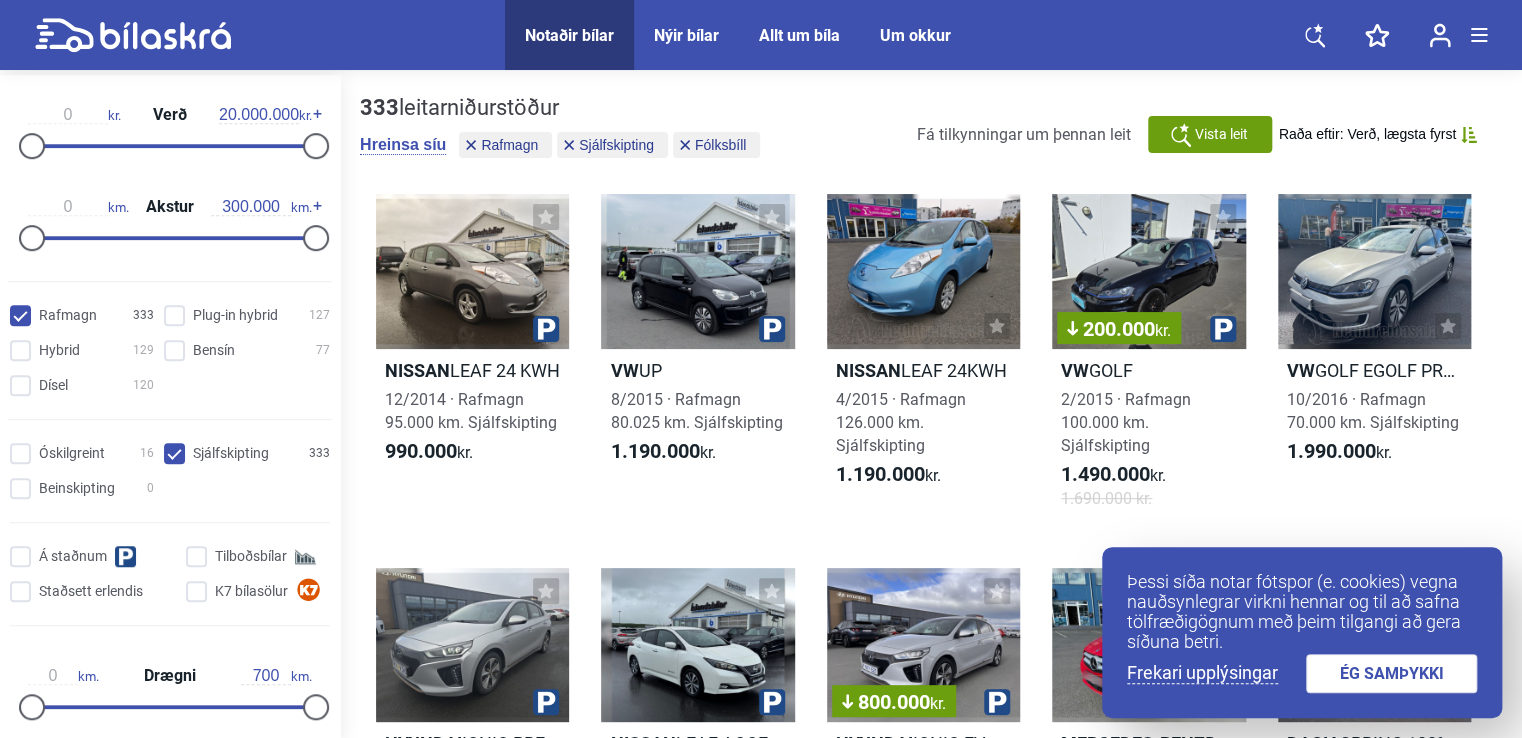 scroll, scrollTop: 500, scrollLeft: 0, axis: vertical 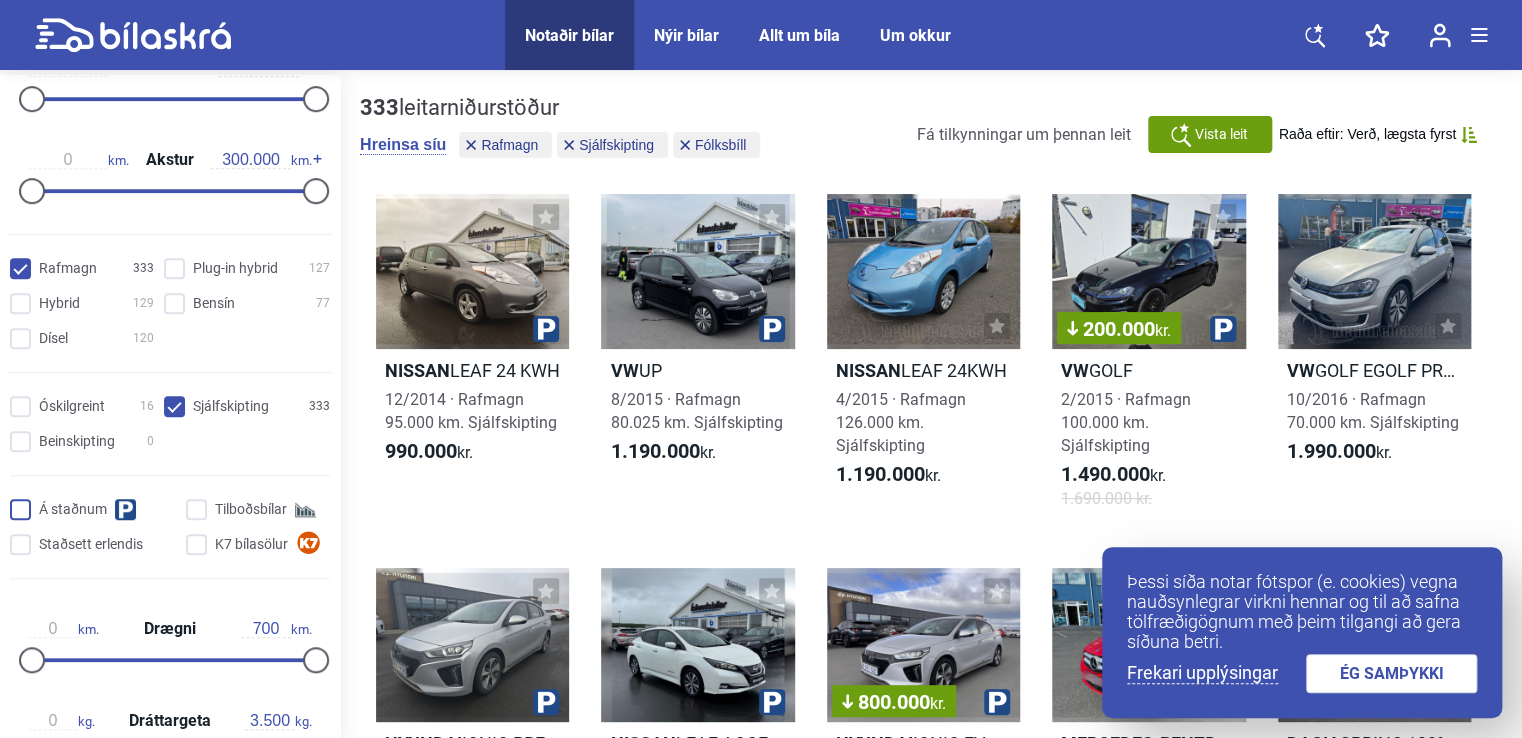 click on "Á staðnum" at bounding box center (96, 510) 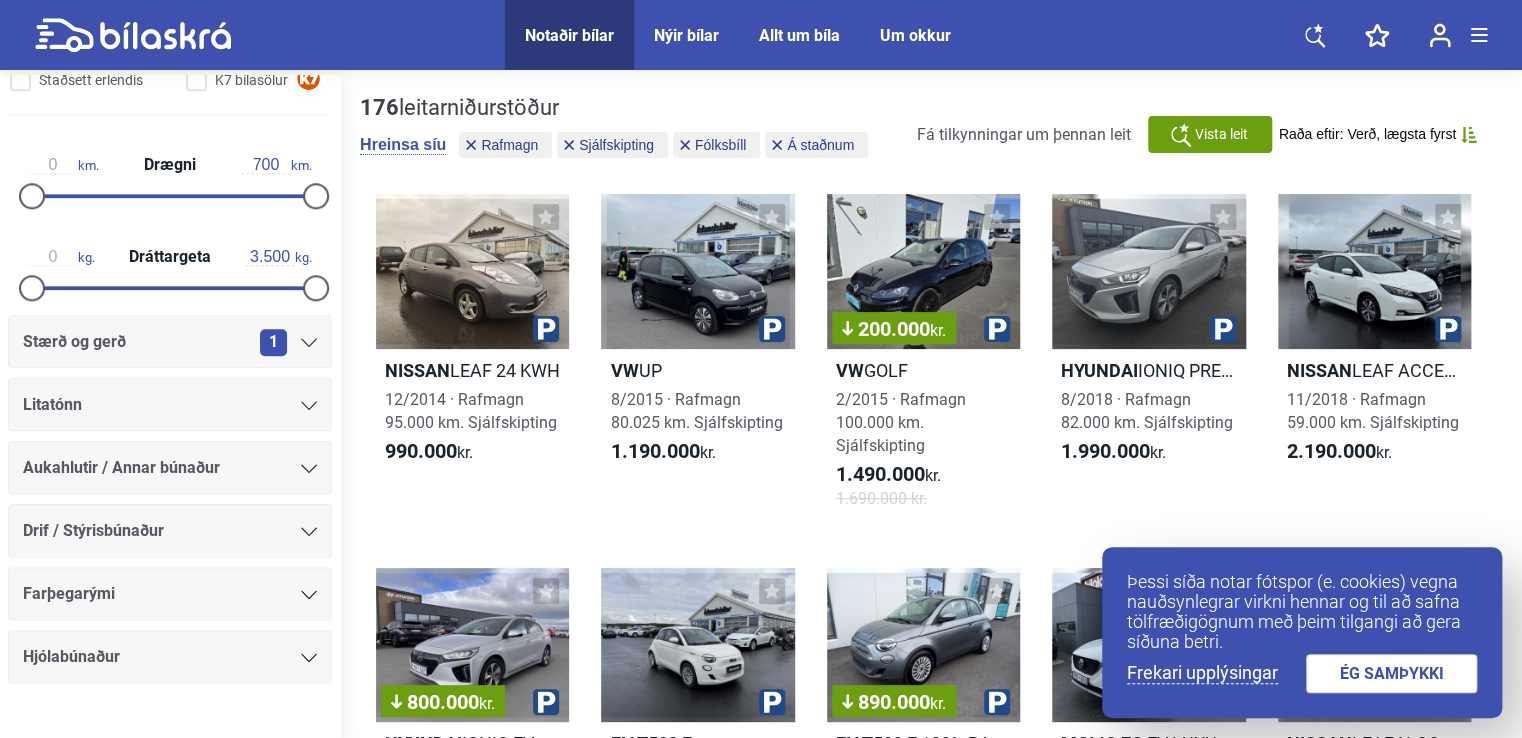 scroll, scrollTop: 999, scrollLeft: 0, axis: vertical 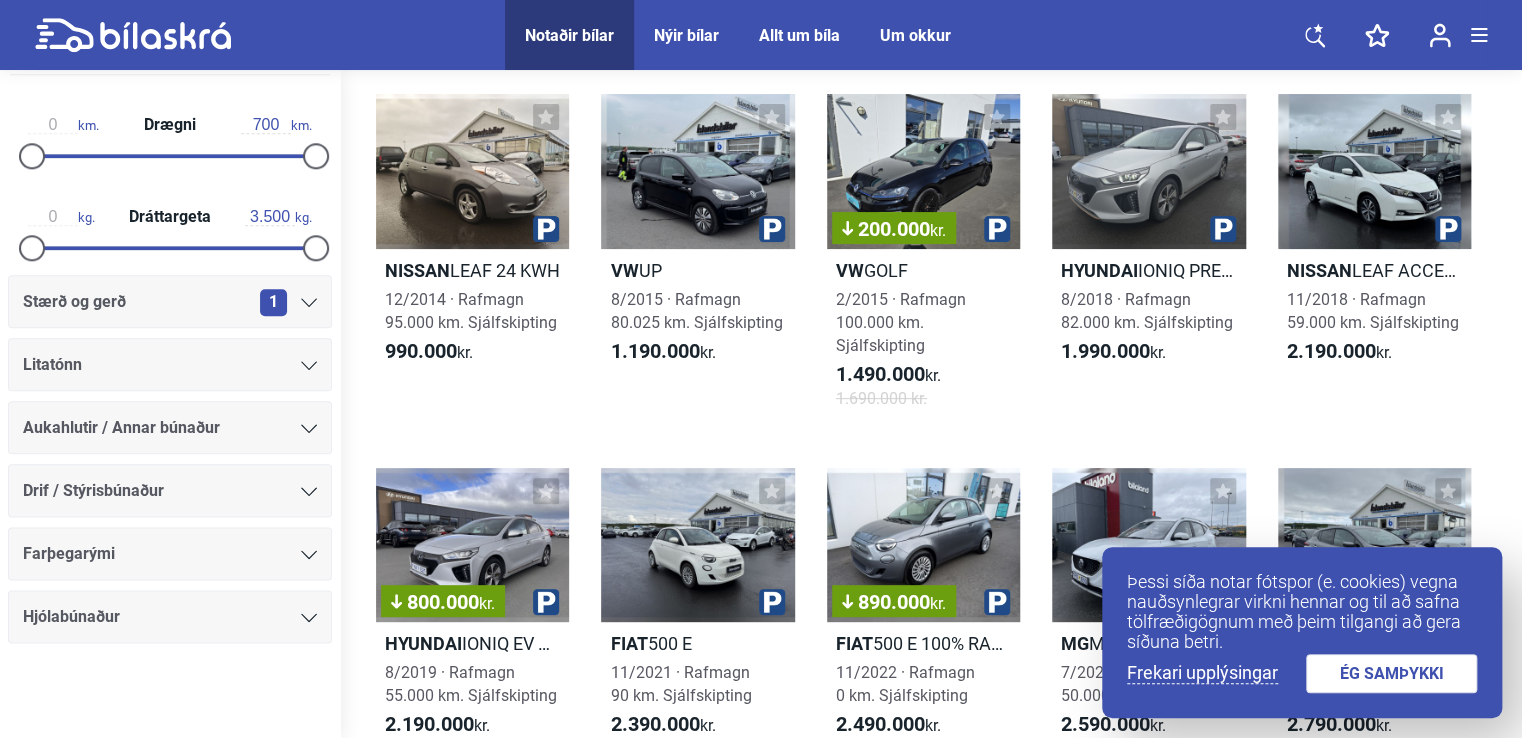 click on "ÉG SAMÞYKKI" at bounding box center [1392, 673] 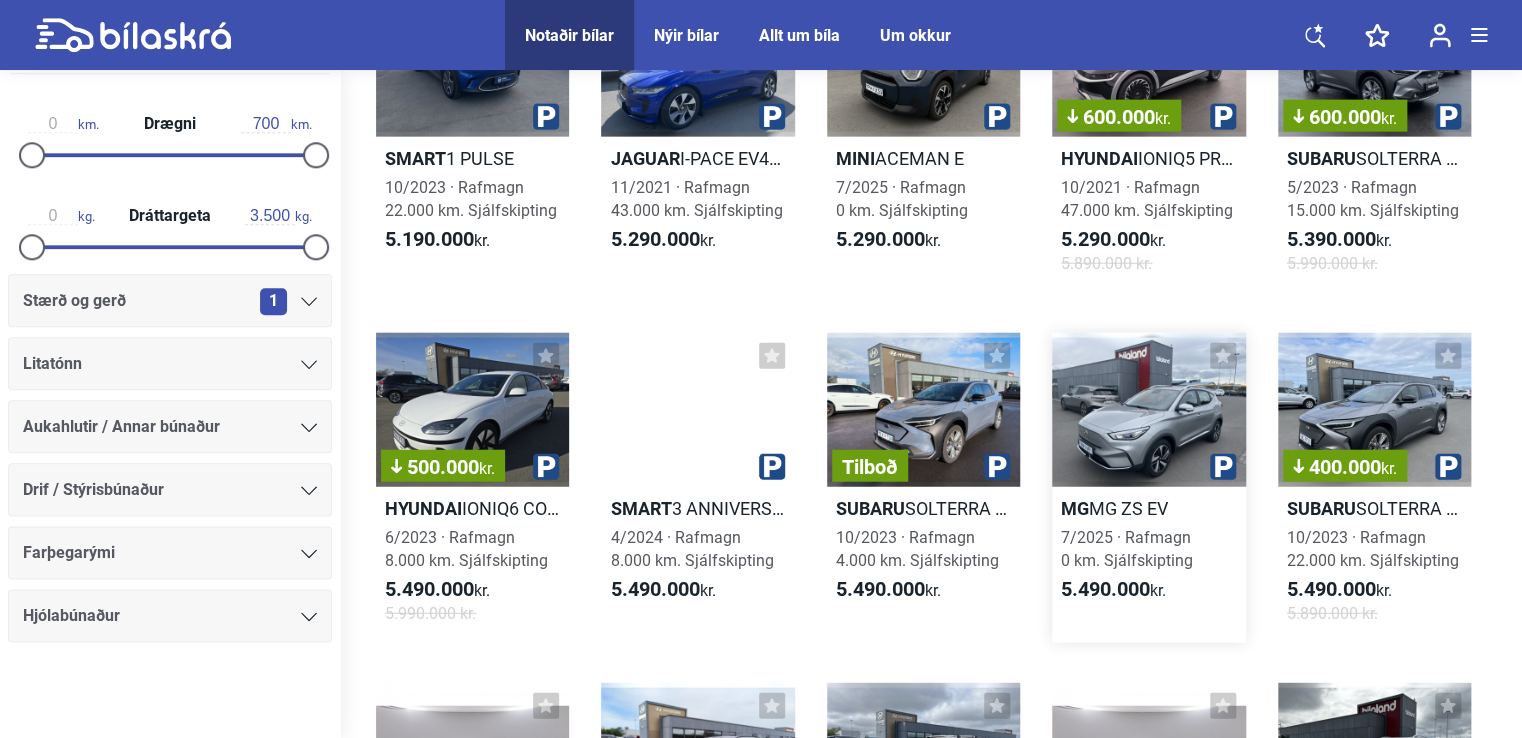 scroll, scrollTop: 6200, scrollLeft: 0, axis: vertical 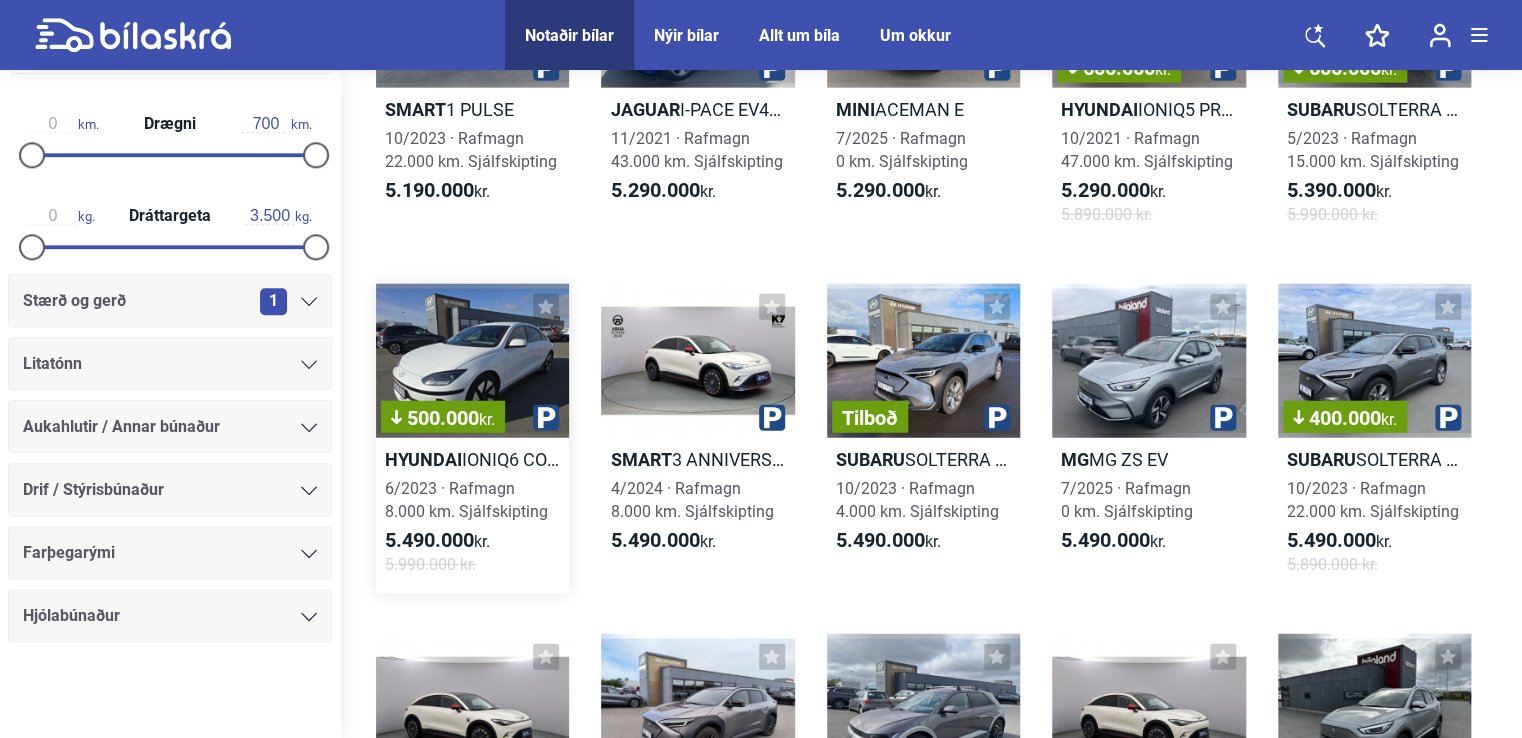 click 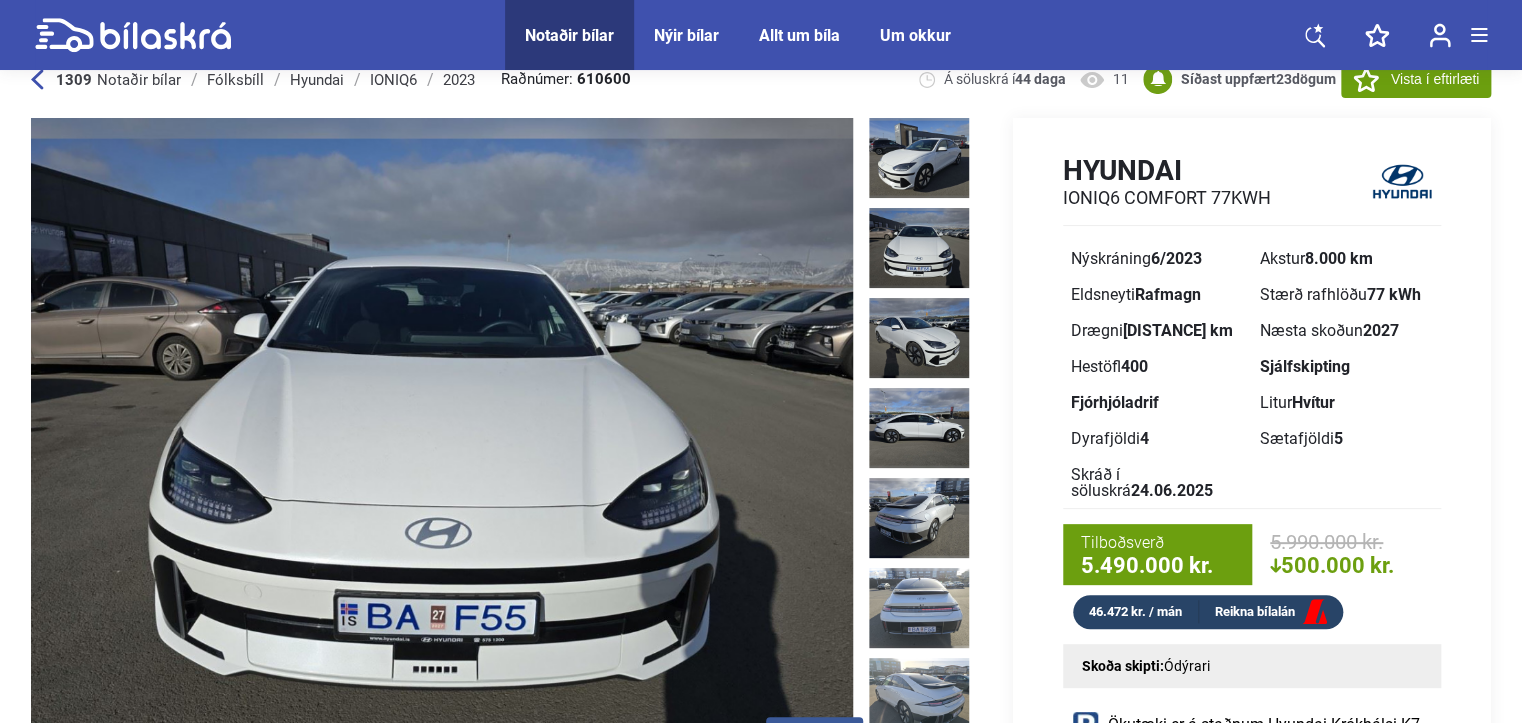 scroll, scrollTop: 0, scrollLeft: 0, axis: both 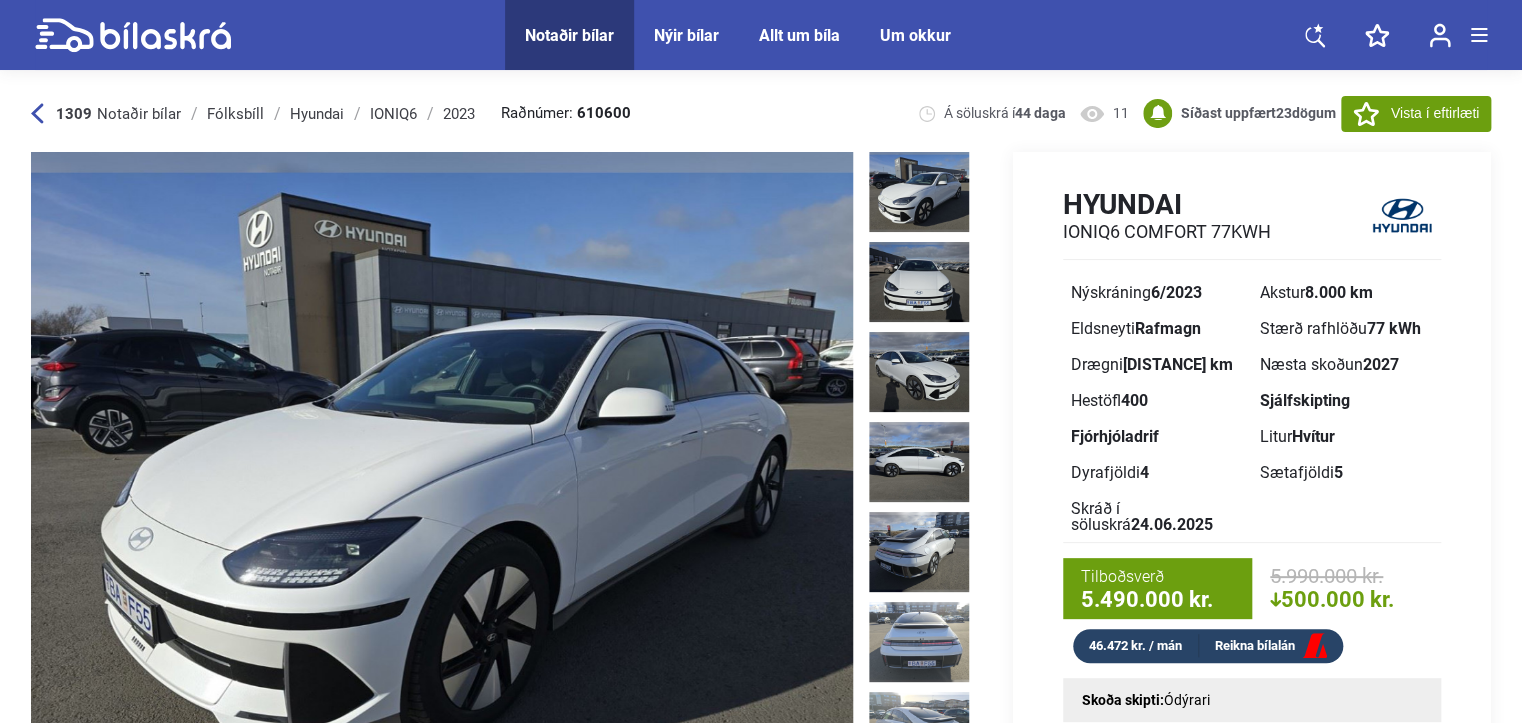 click at bounding box center [919, 192] 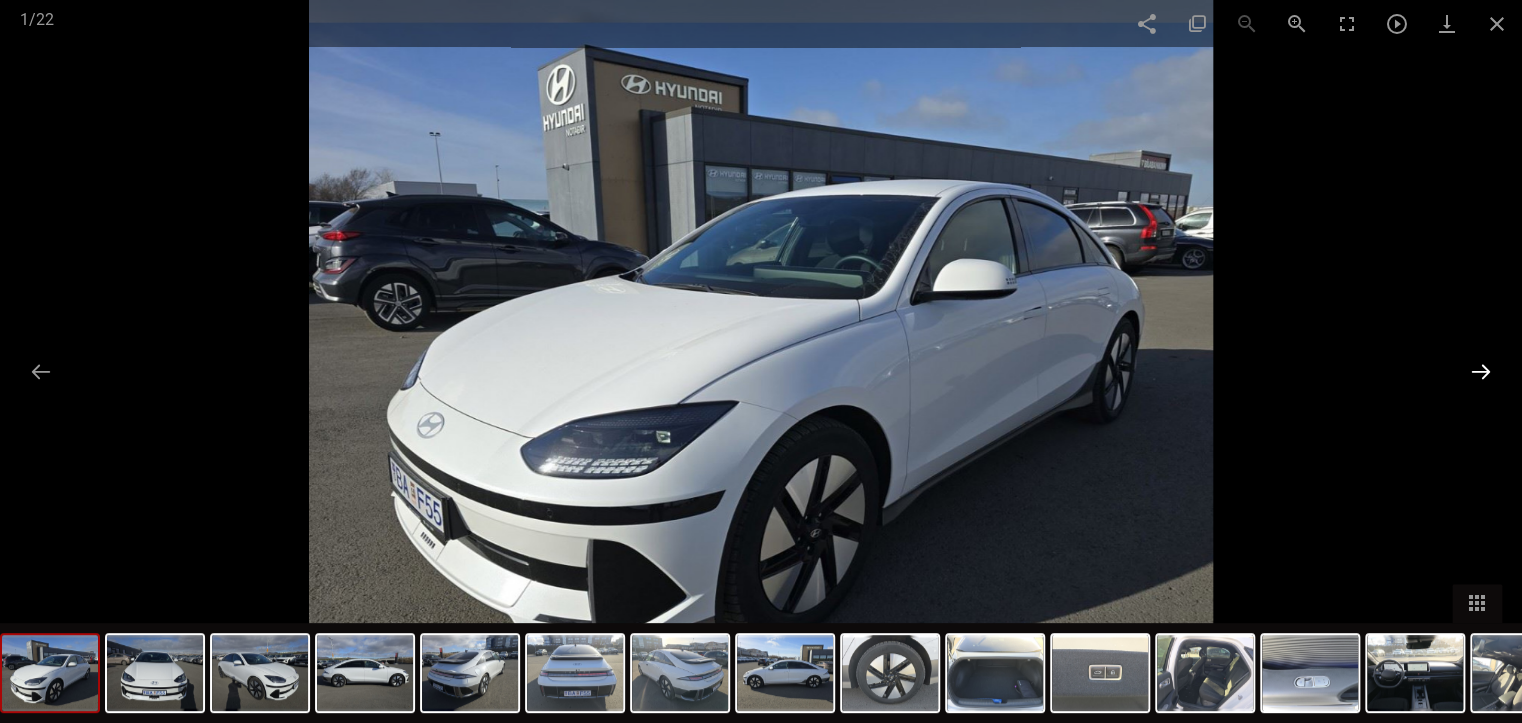 click at bounding box center [1481, 371] 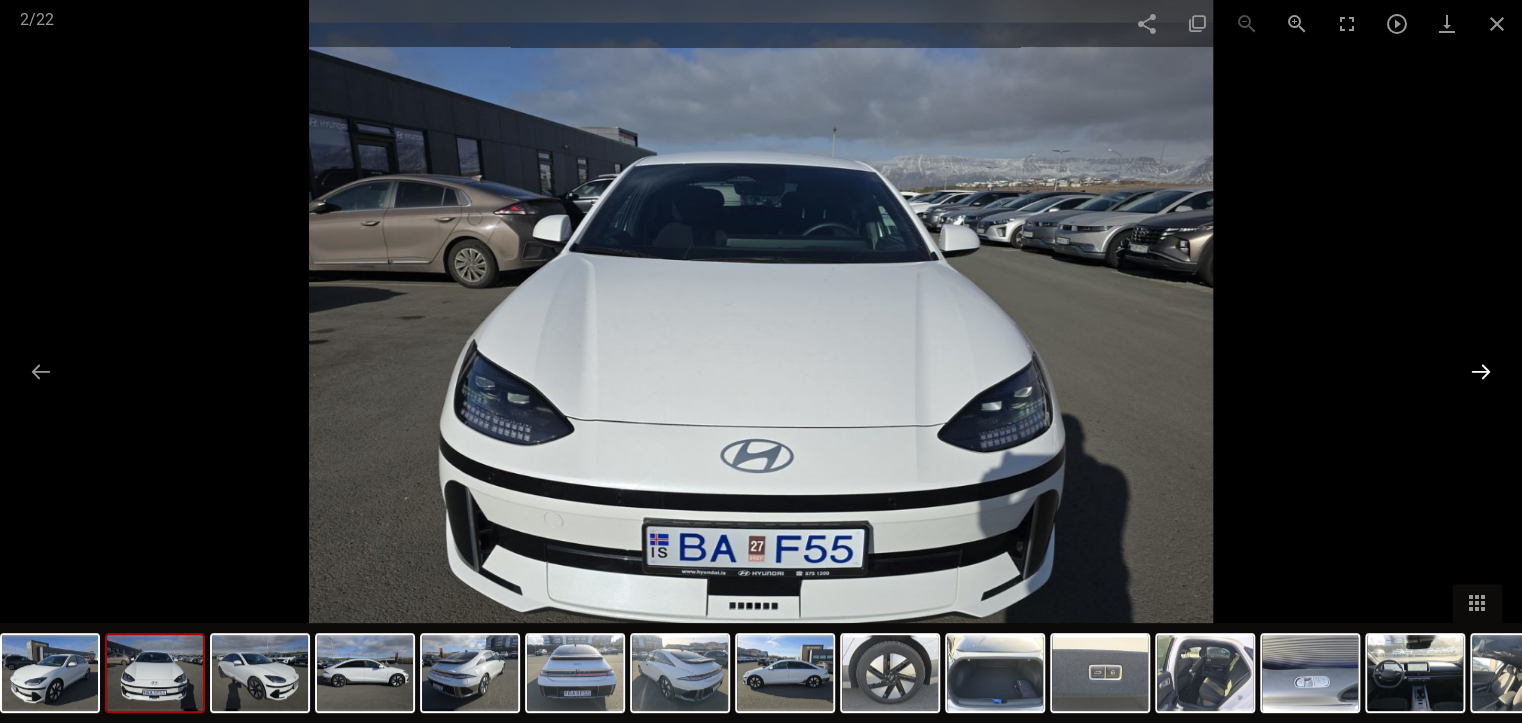 click at bounding box center (1481, 371) 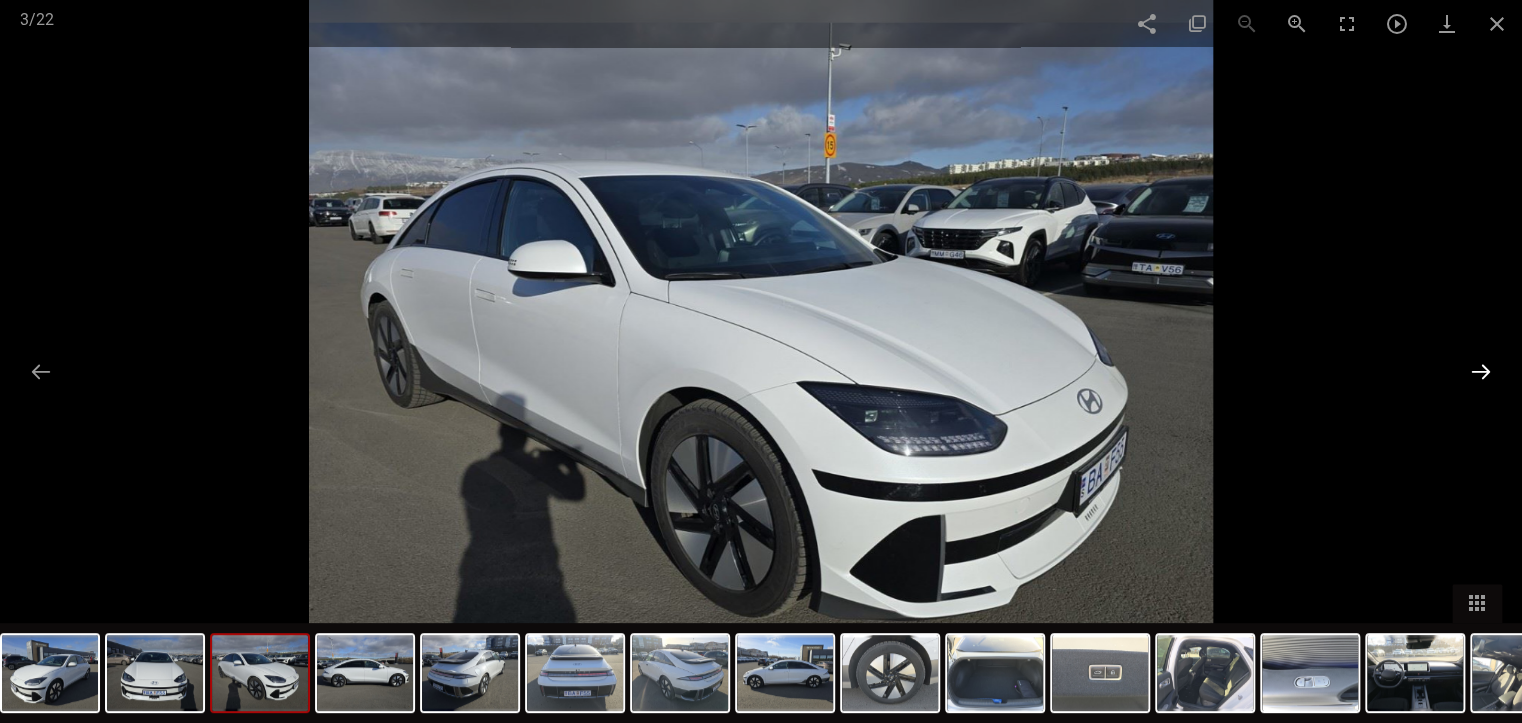 click at bounding box center (1481, 371) 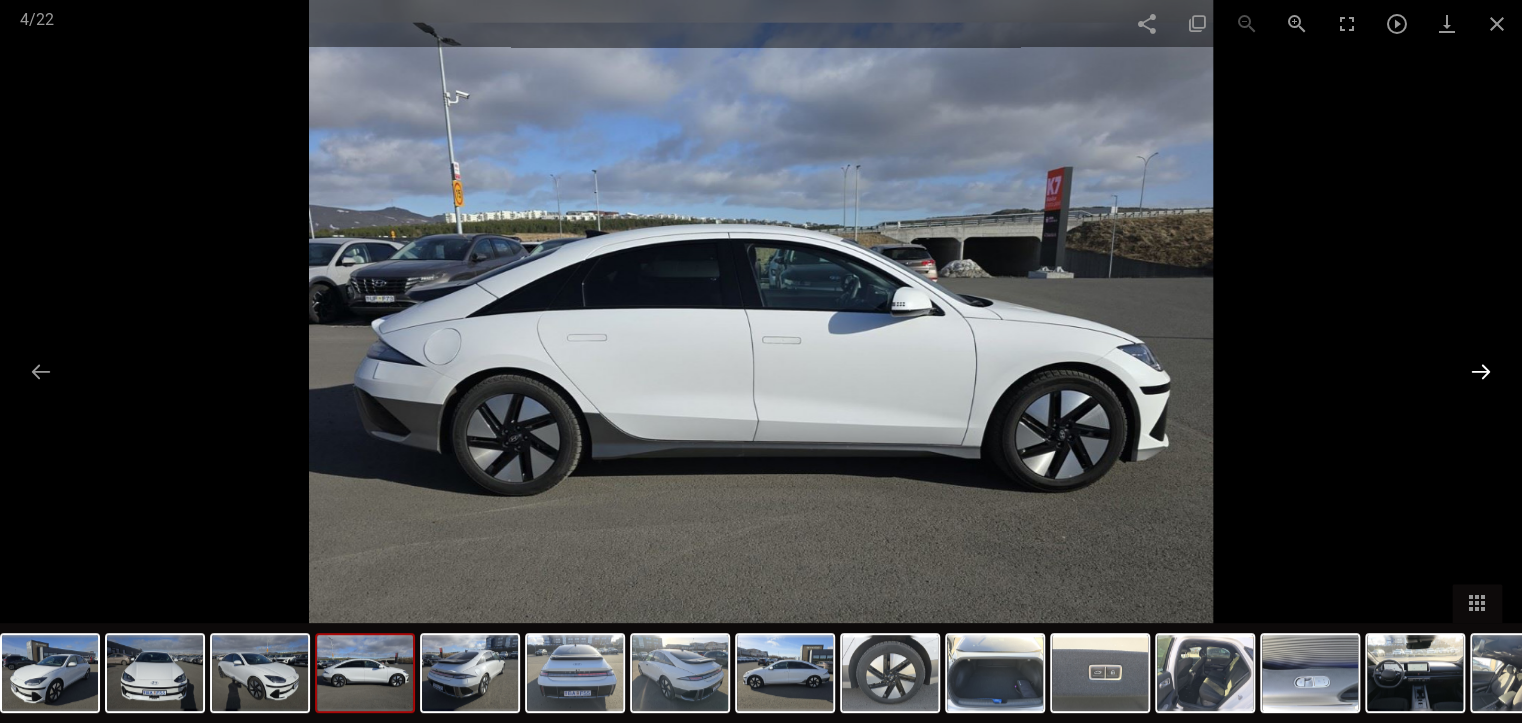 click at bounding box center (1481, 371) 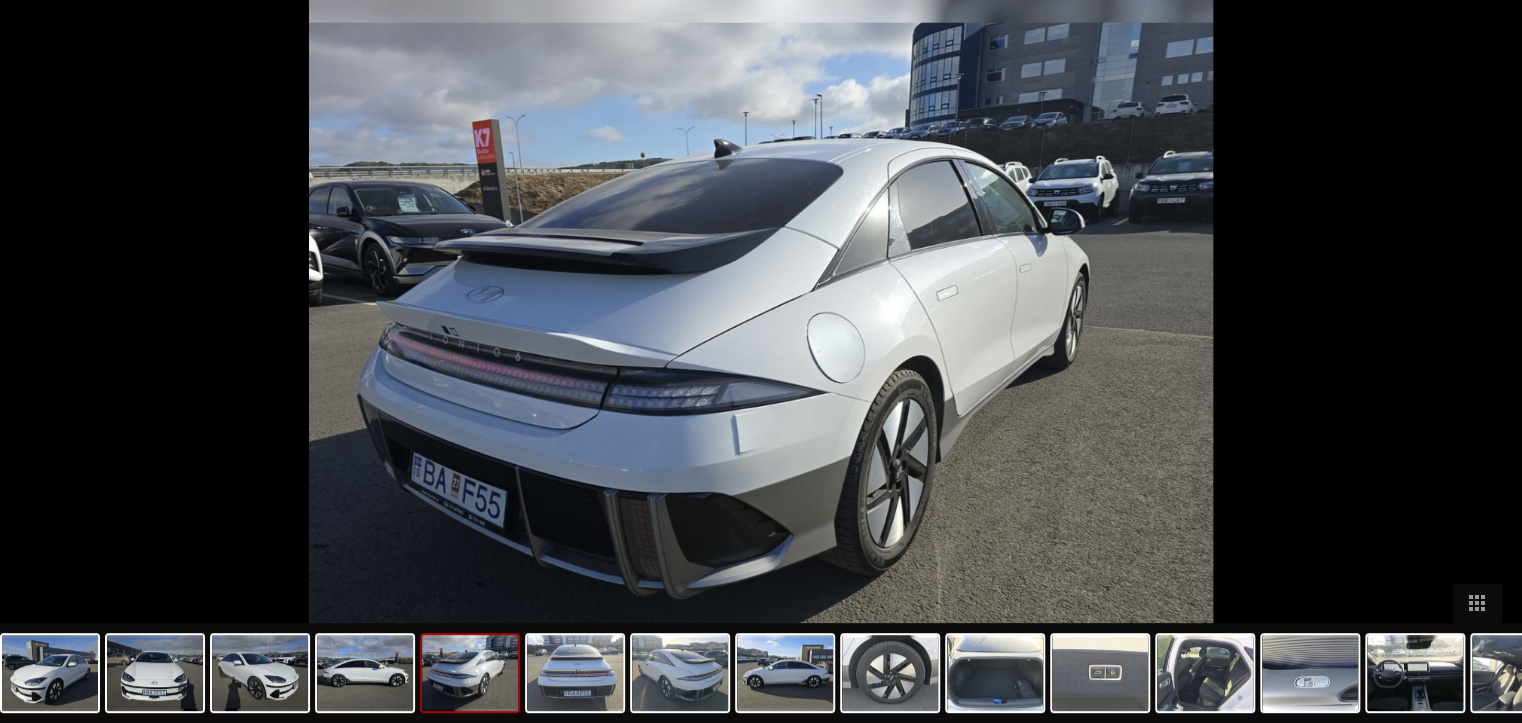 click at bounding box center [1491, 371] 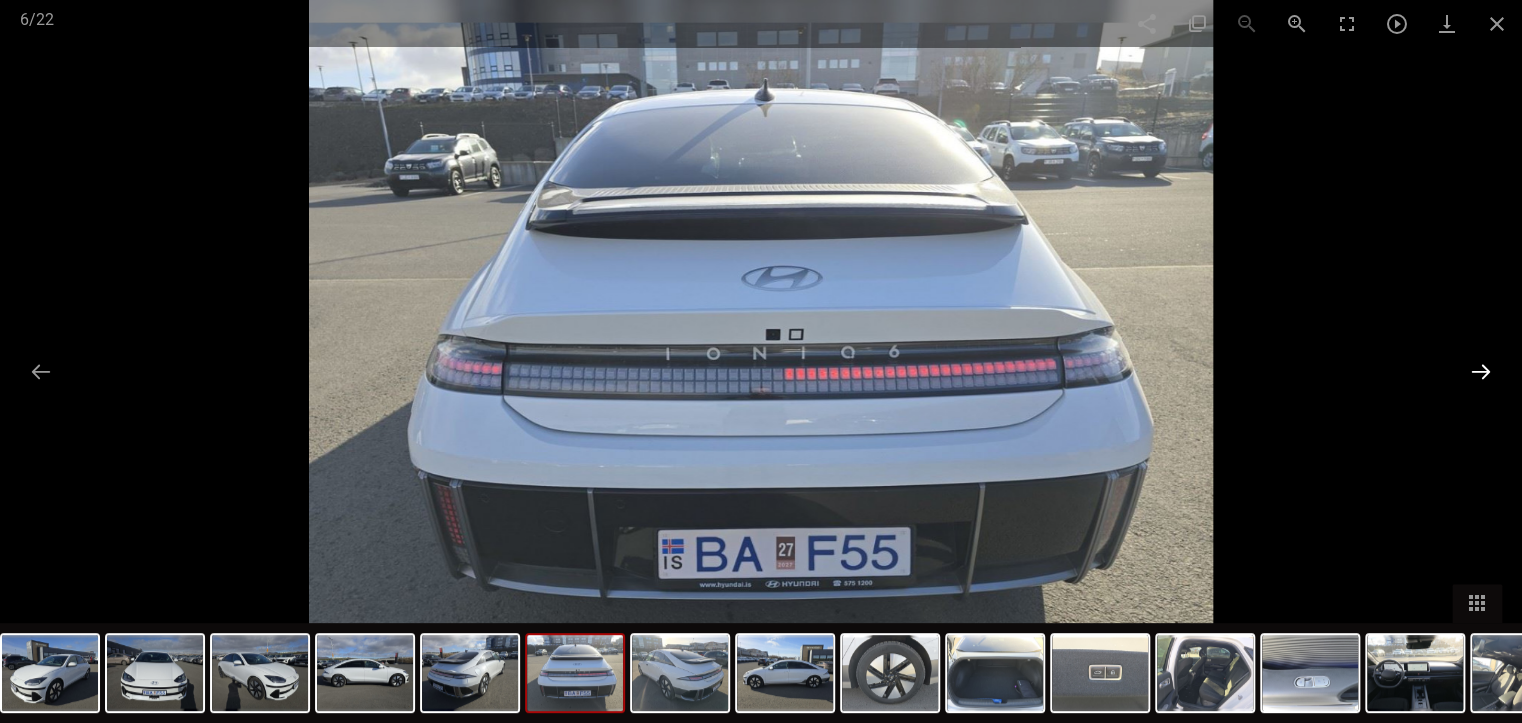 click at bounding box center [1481, 371] 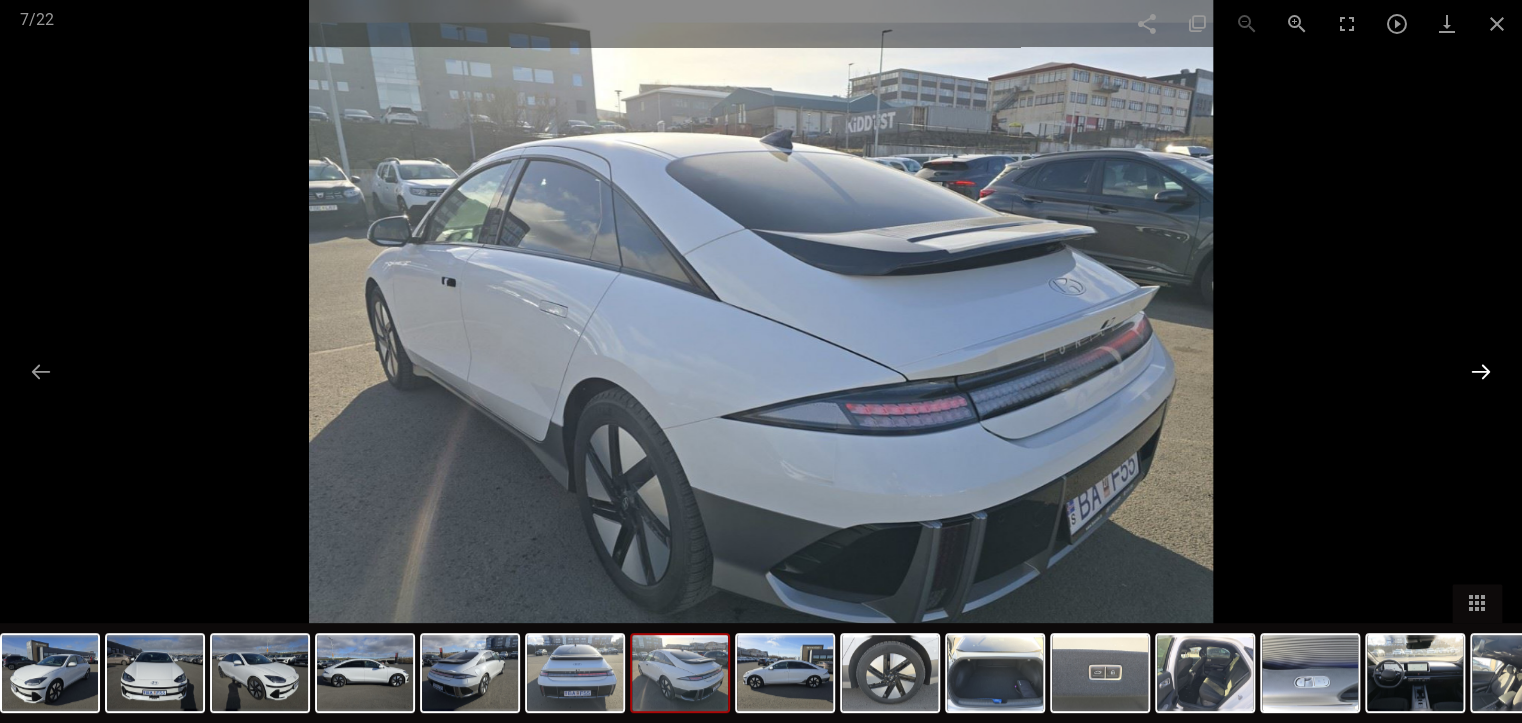 click at bounding box center (1481, 371) 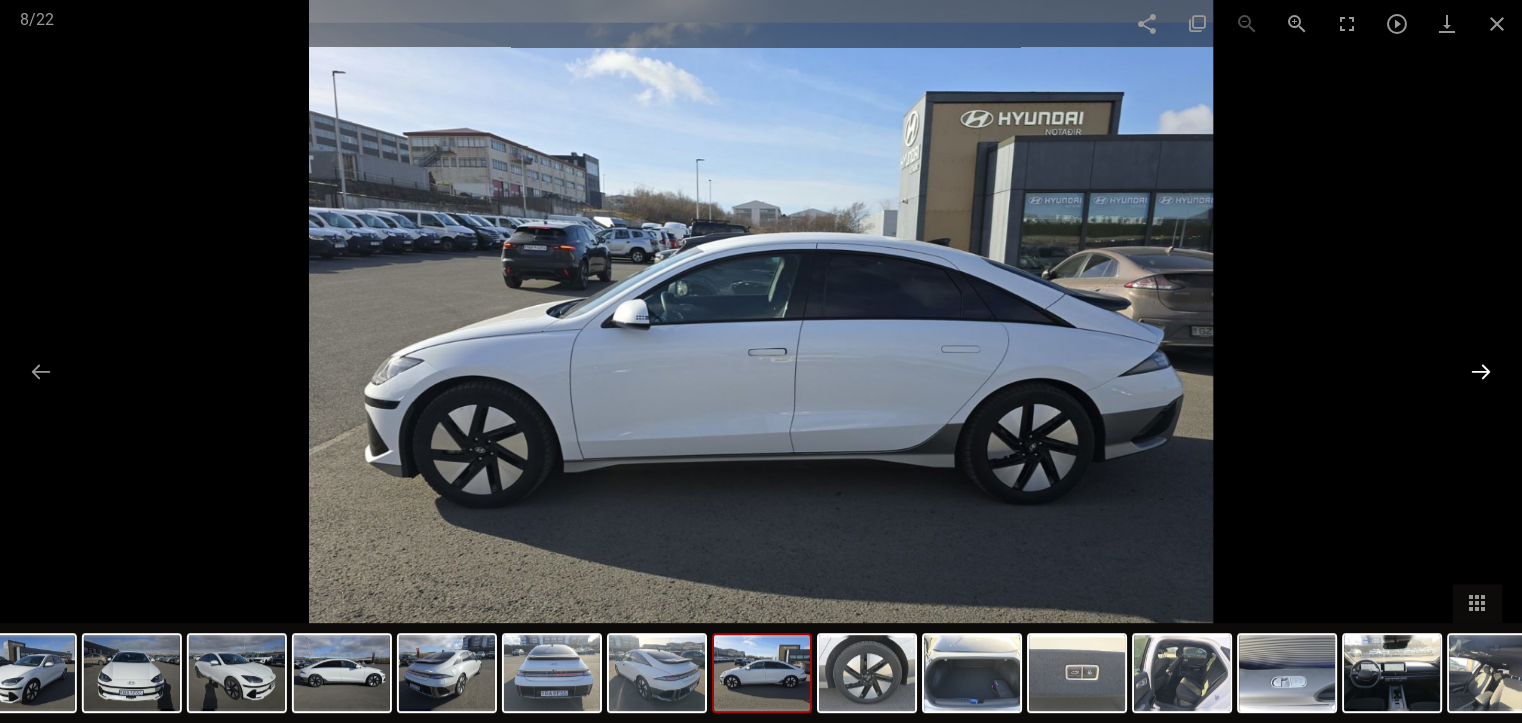 click at bounding box center (1481, 371) 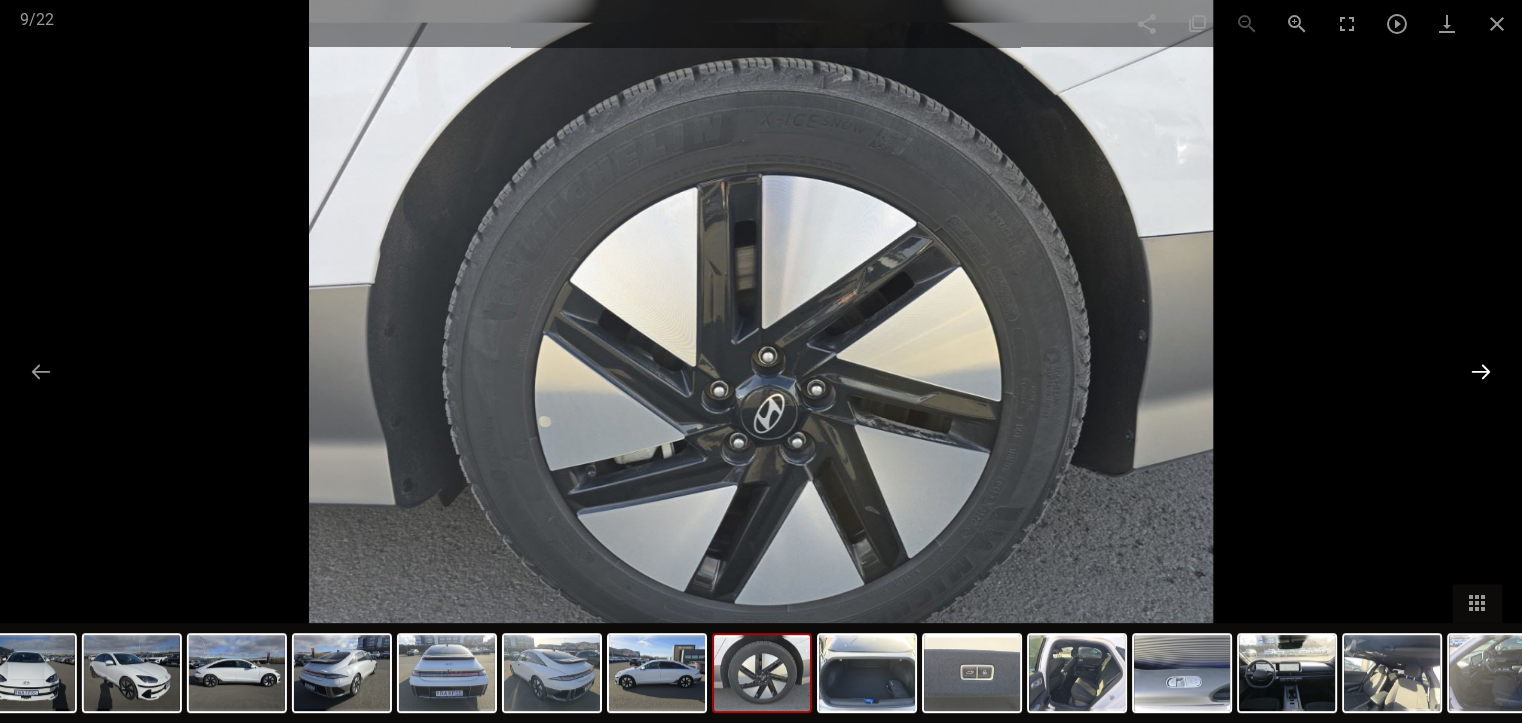 click at bounding box center (1481, 371) 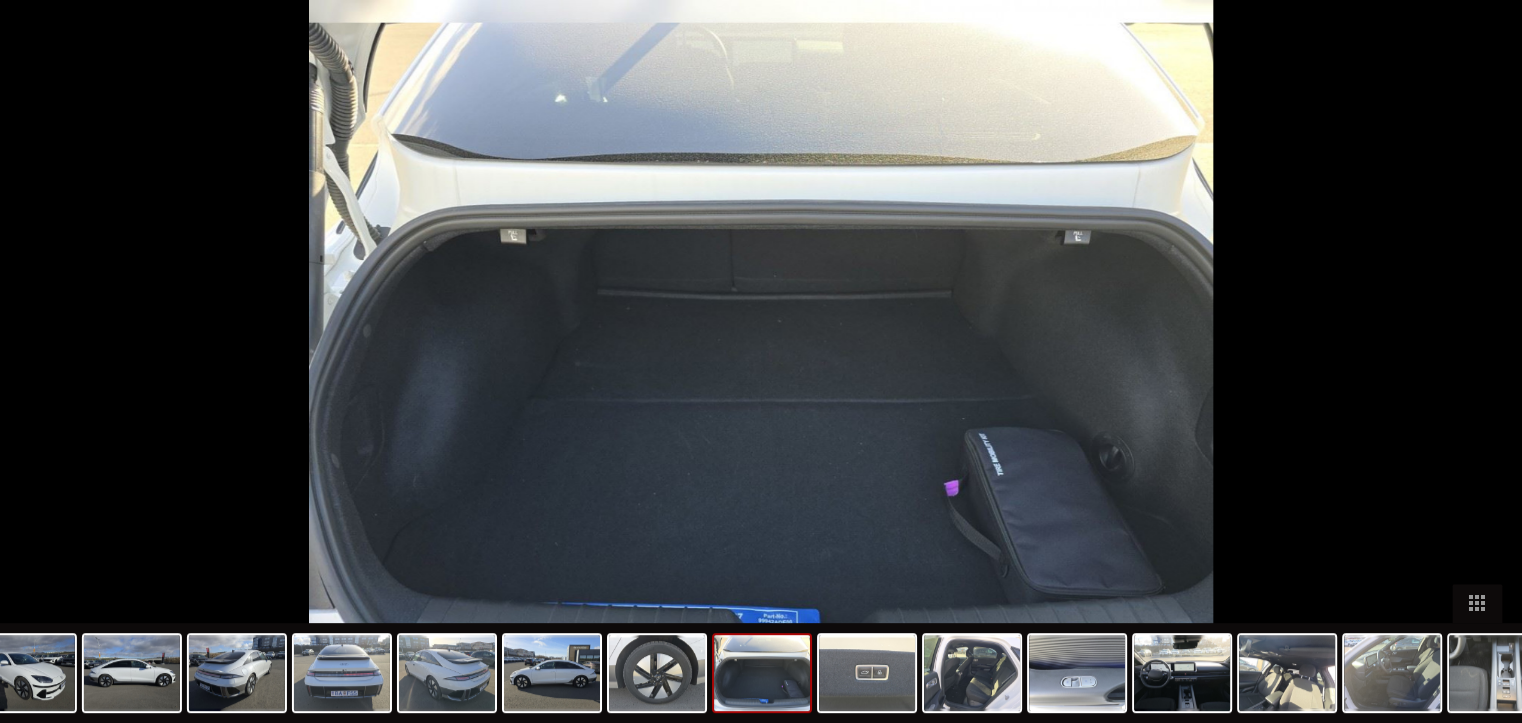 click at bounding box center [1491, 371] 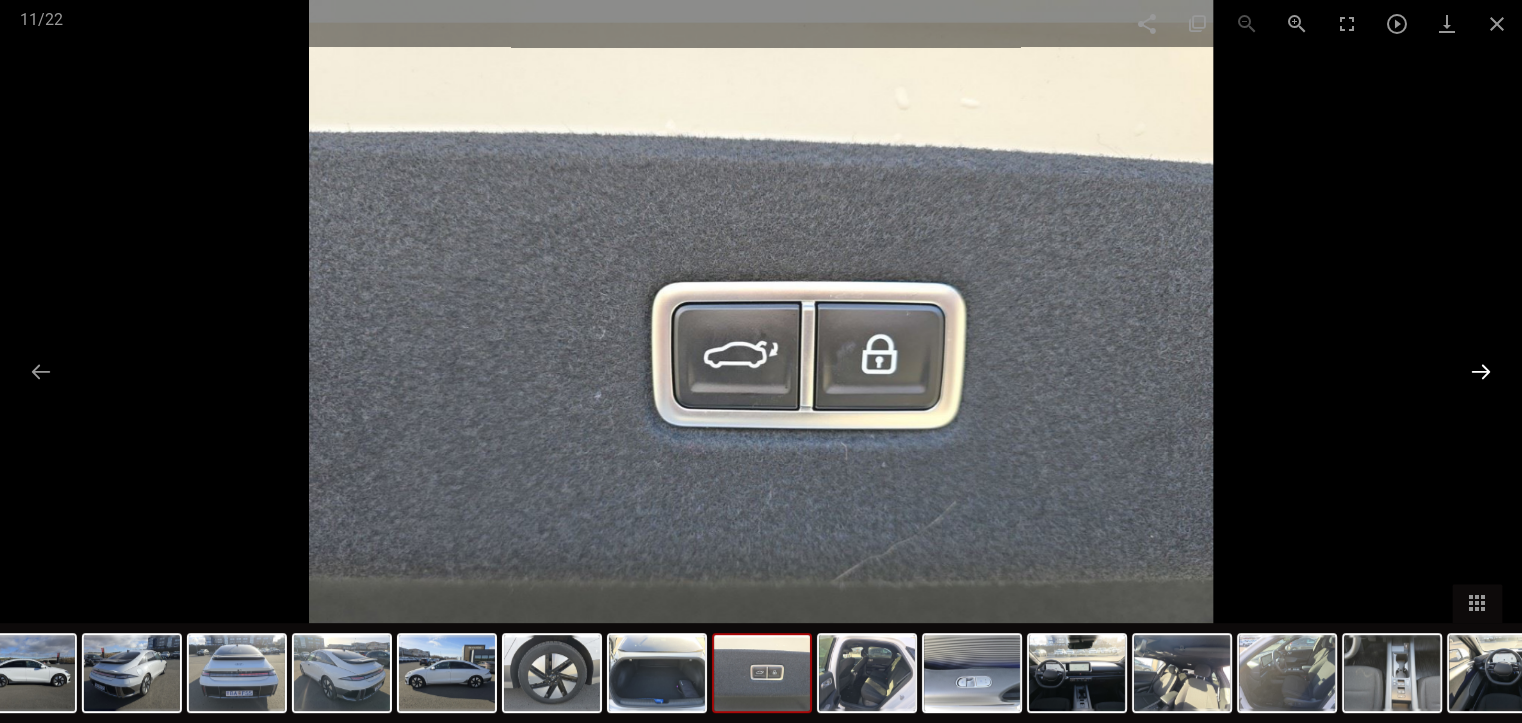 click at bounding box center (1481, 371) 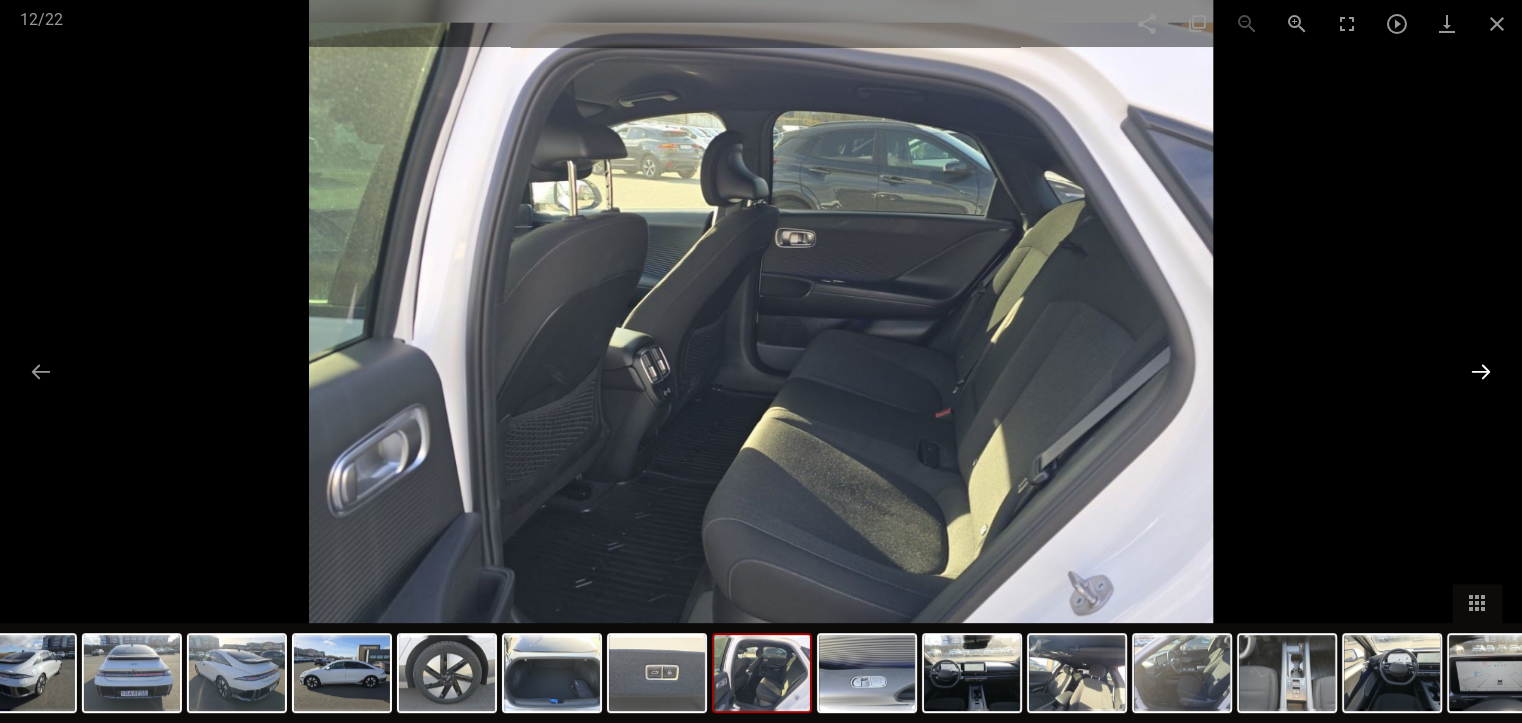 click at bounding box center (1481, 371) 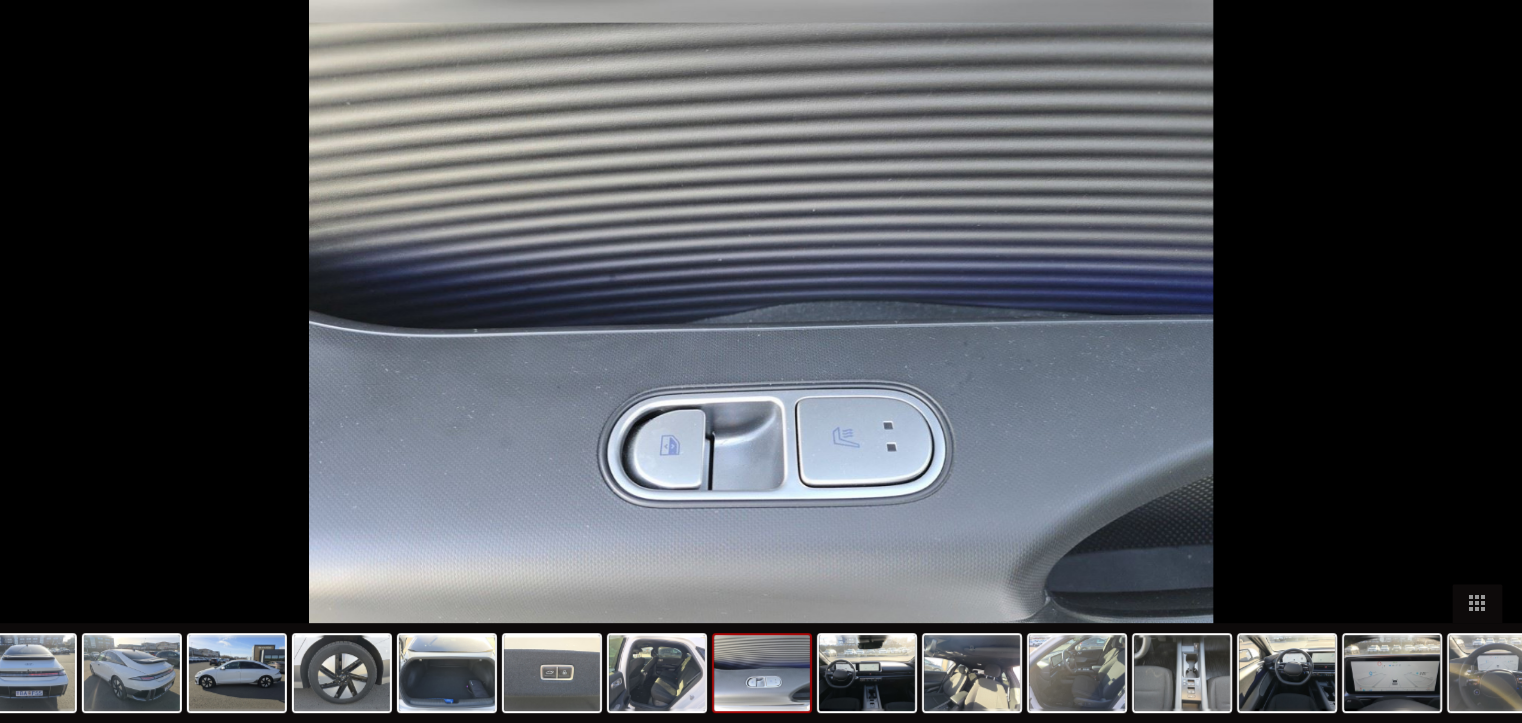 click at bounding box center [761, 361] 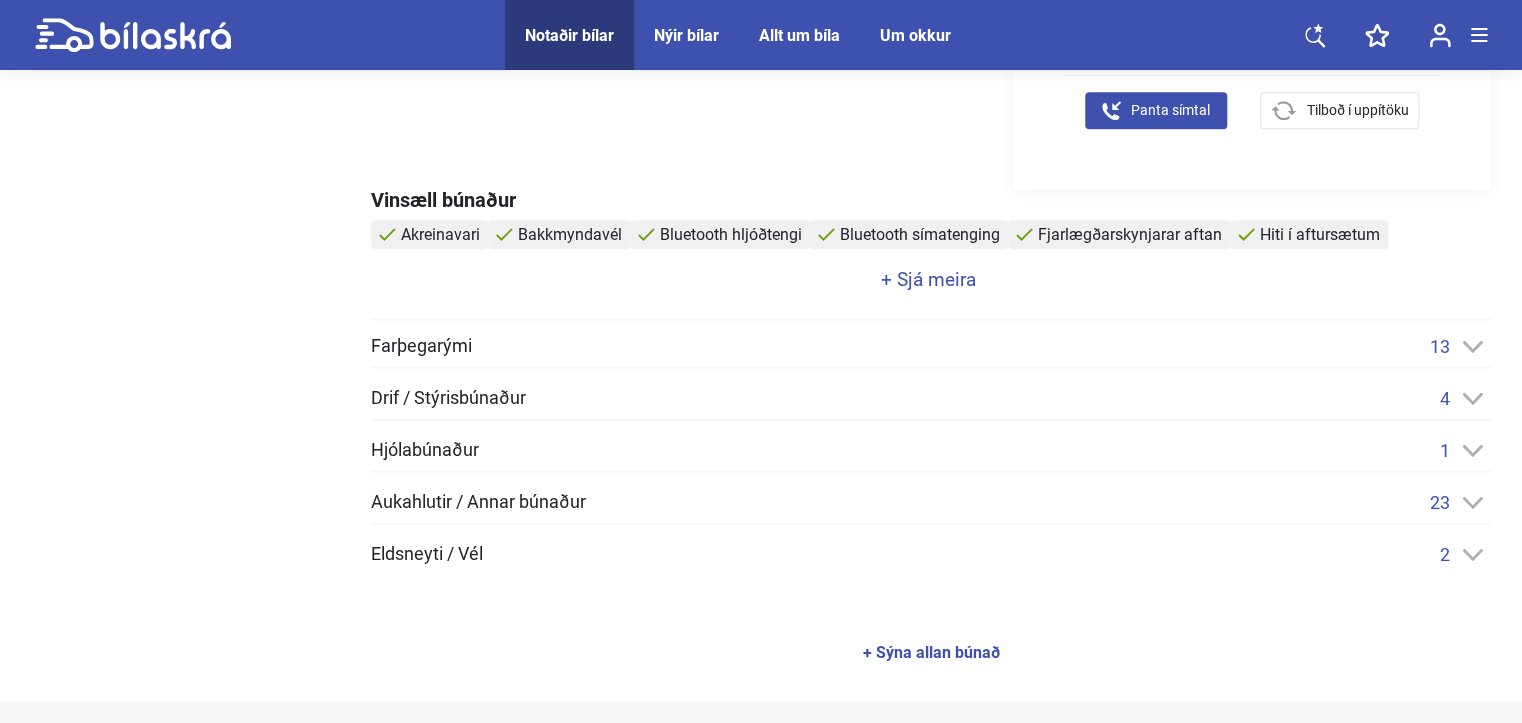 scroll, scrollTop: 900, scrollLeft: 0, axis: vertical 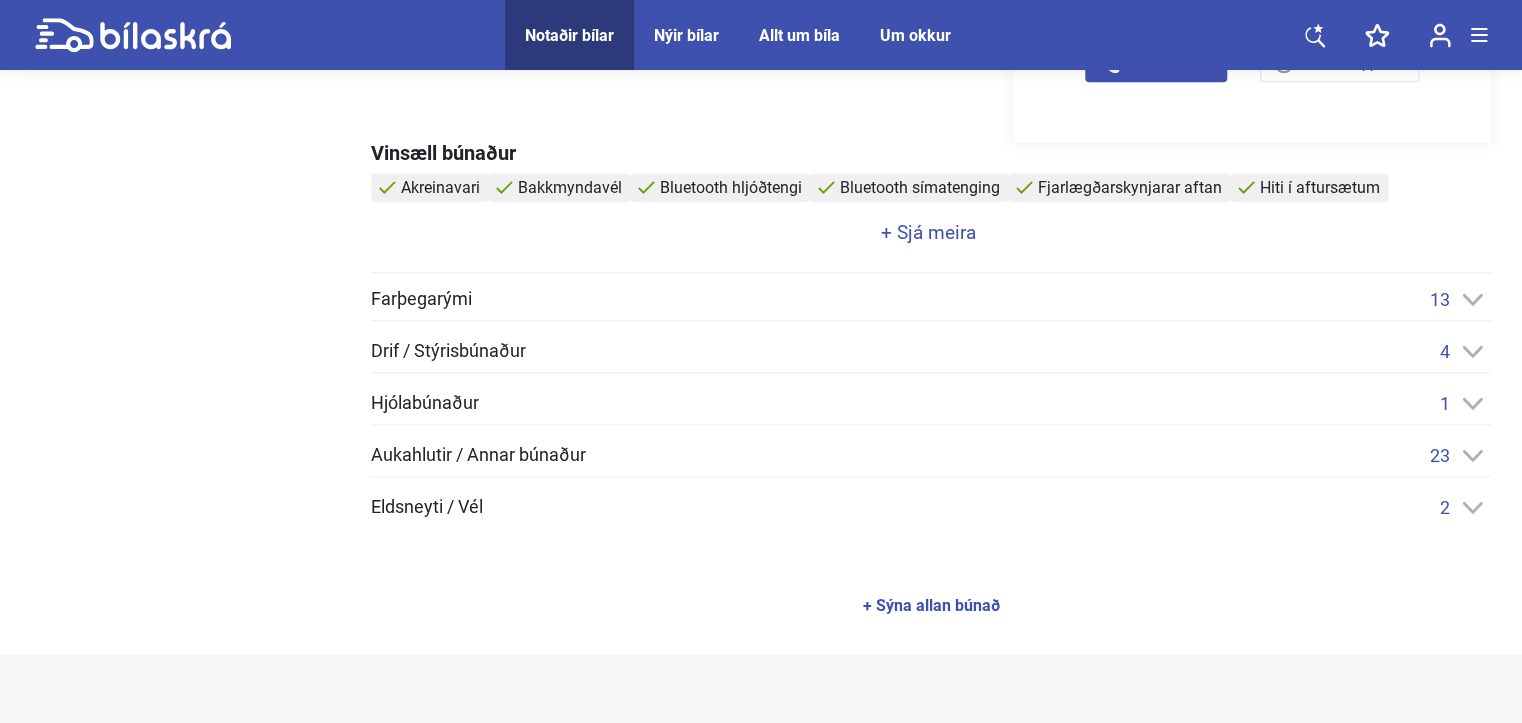 click on "+ Sjá meira" at bounding box center (928, 232) 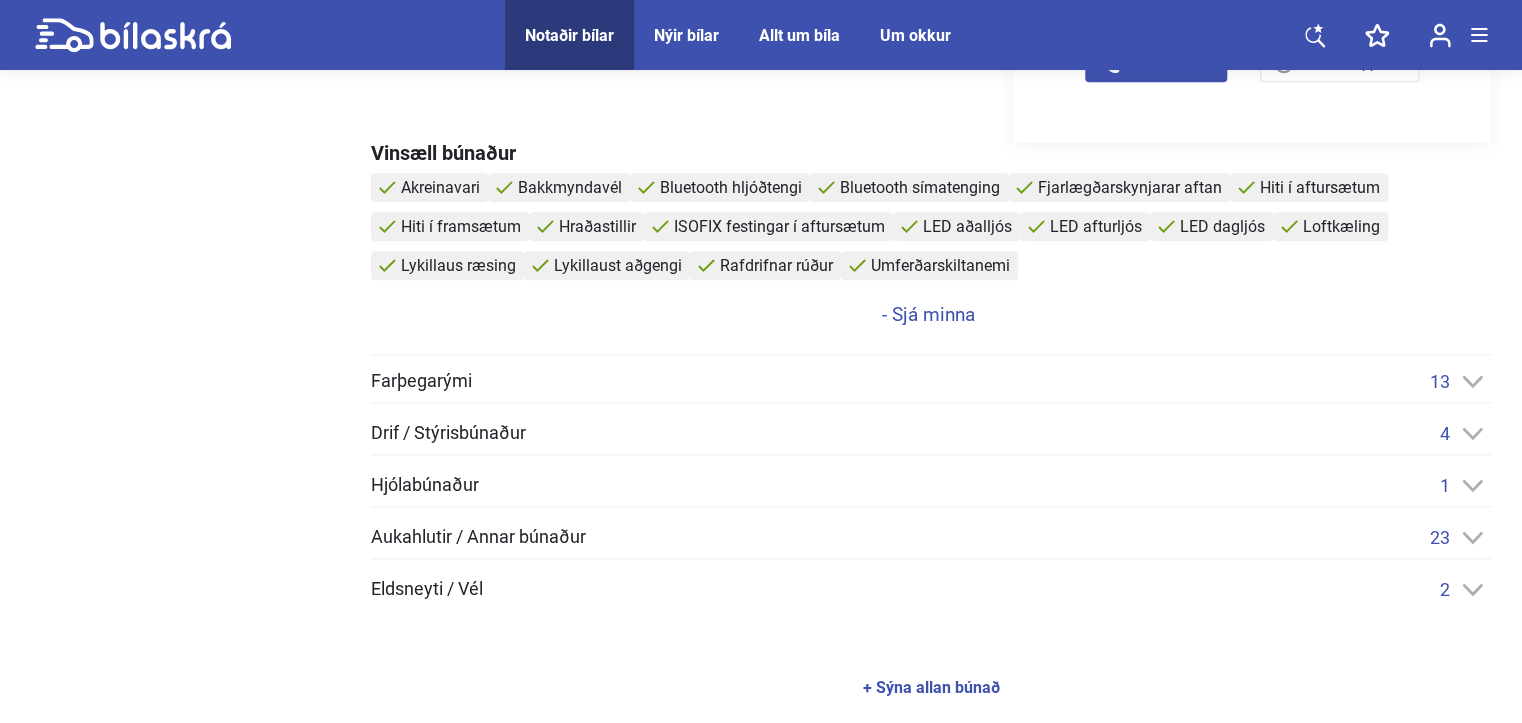 click on "Farþegarými" at bounding box center (421, 381) 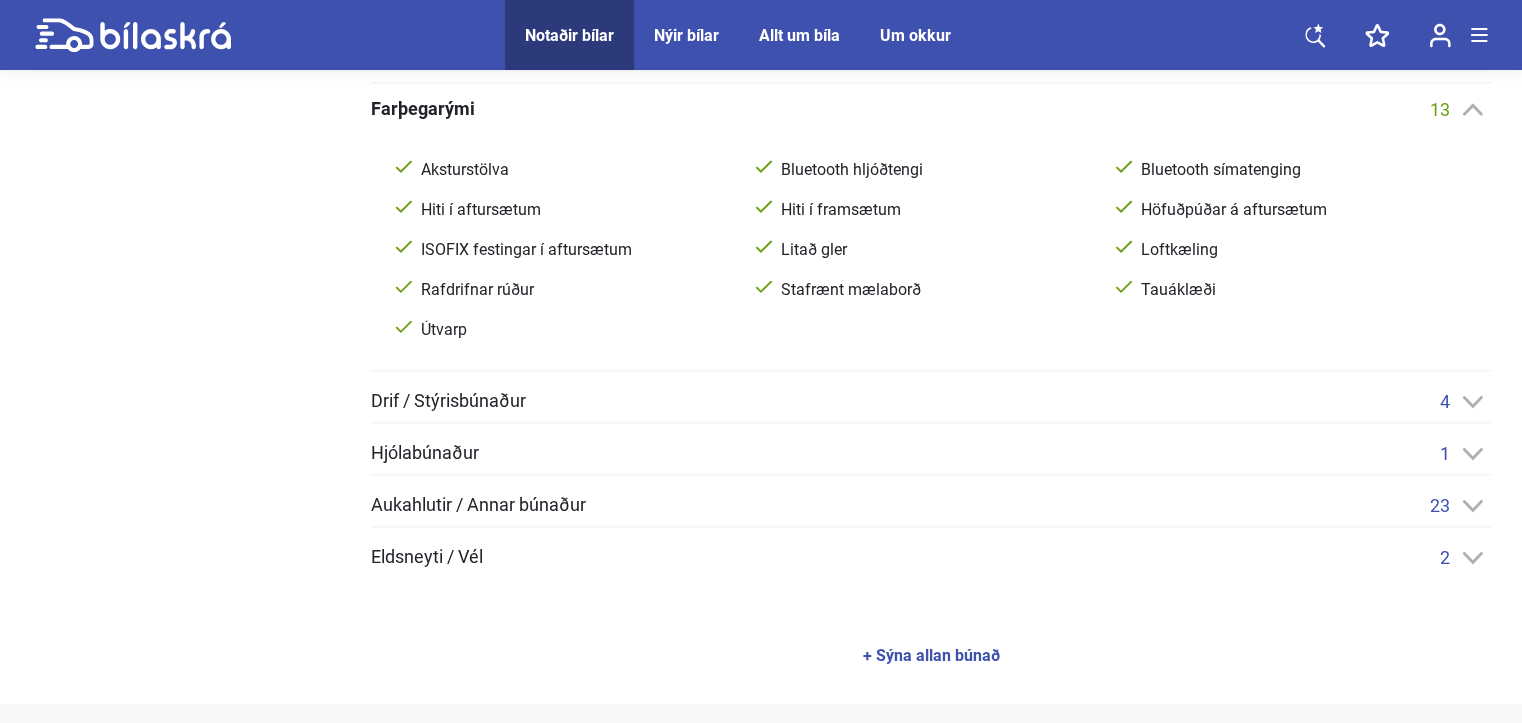 scroll, scrollTop: 1200, scrollLeft: 0, axis: vertical 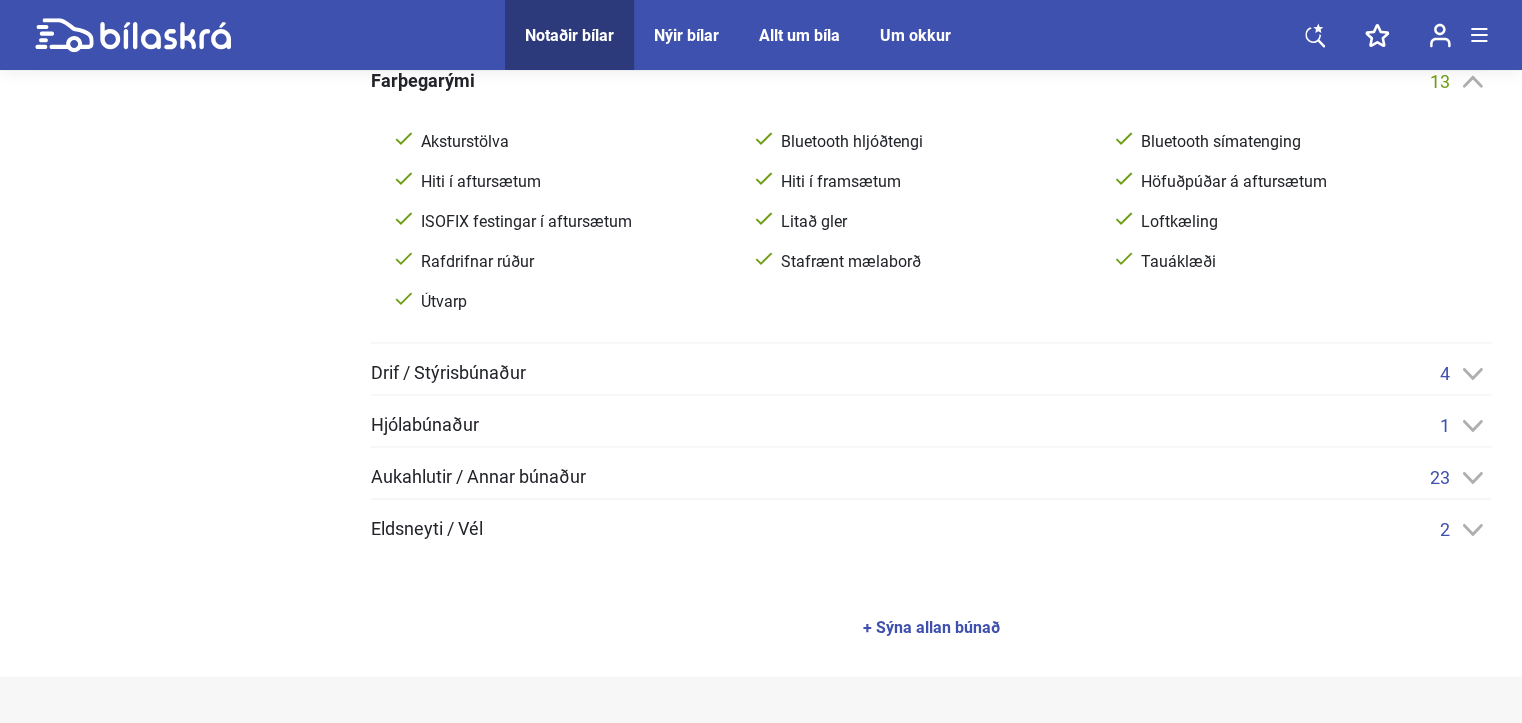 click on "Drif / Stýrisbúnaður" at bounding box center [448, 373] 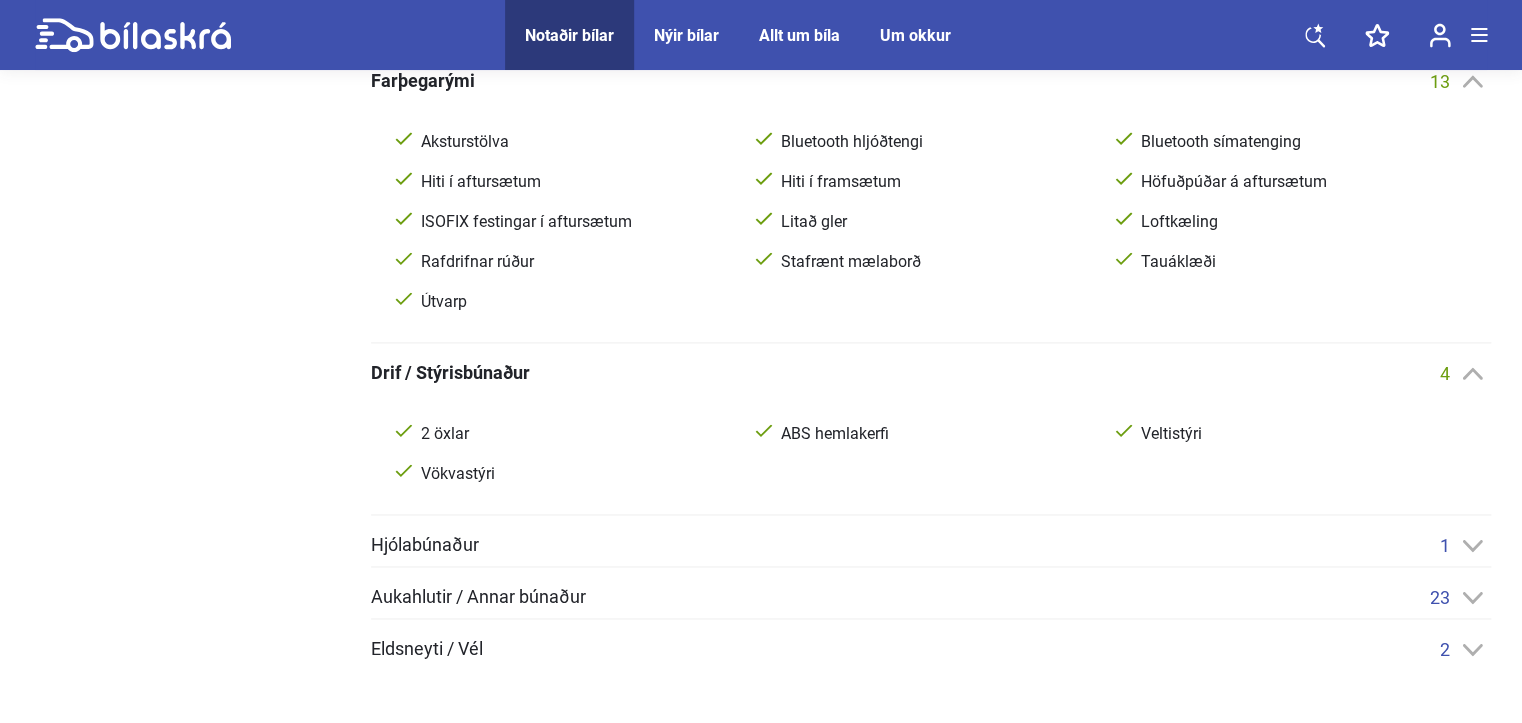 click on "Hjólabúnaður" at bounding box center [425, 545] 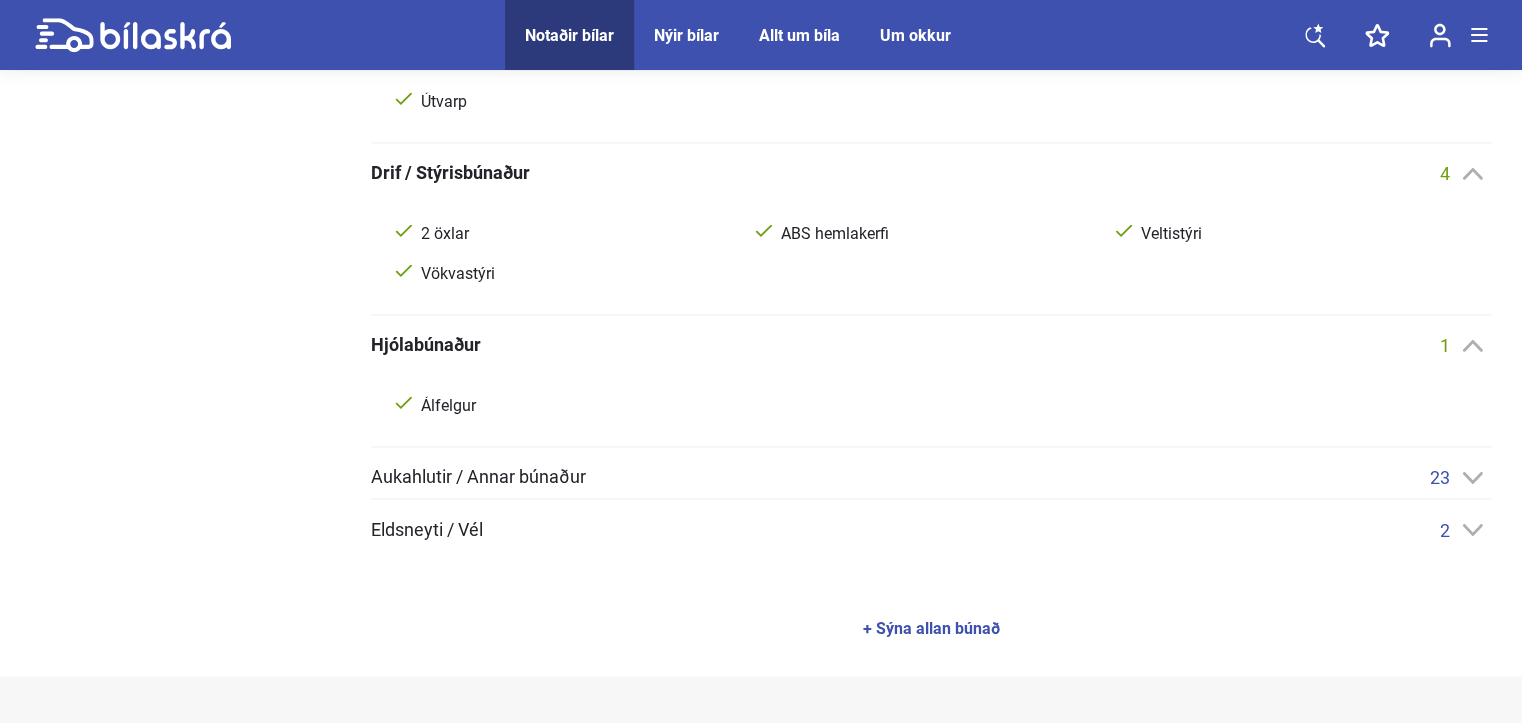 scroll, scrollTop: 1500, scrollLeft: 0, axis: vertical 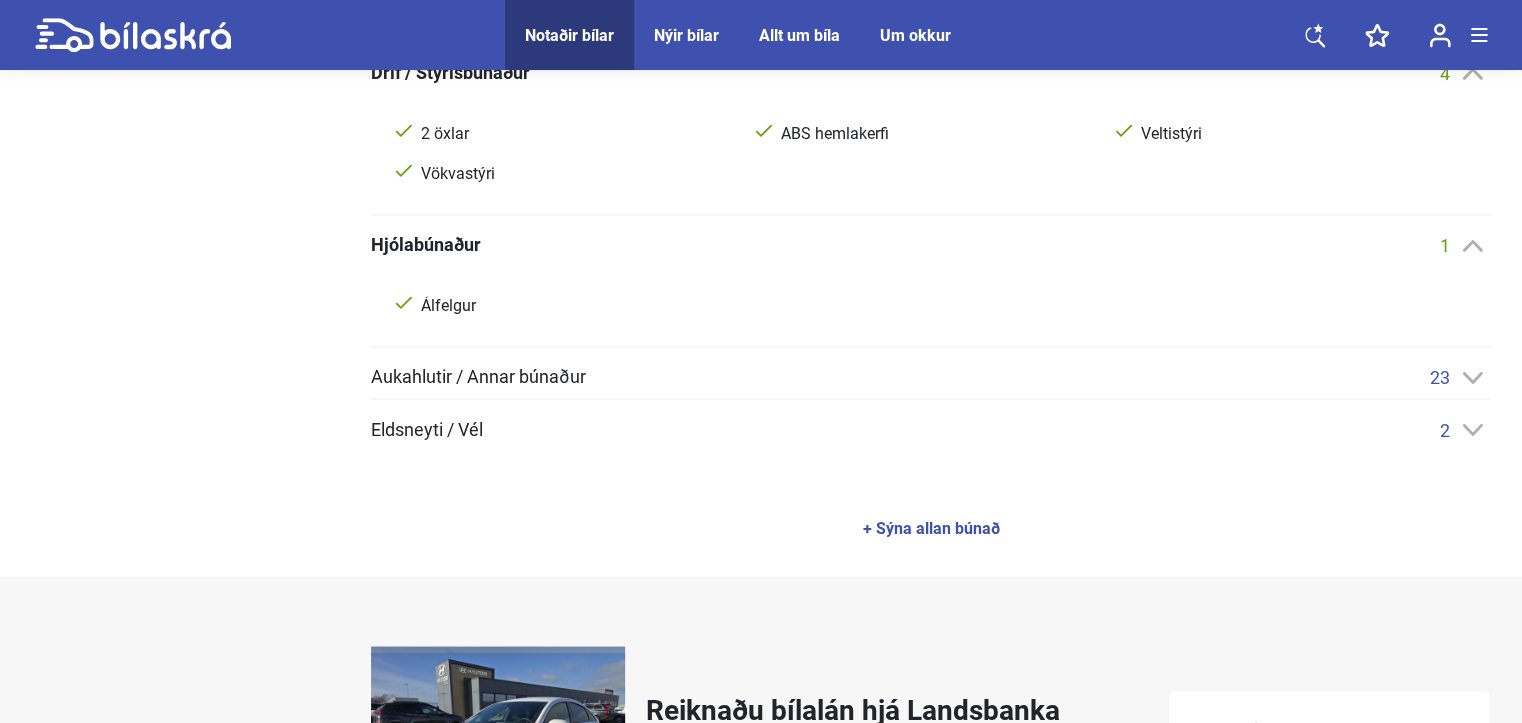 click on "Aukahlutir / Annar búnaður" at bounding box center (478, 377) 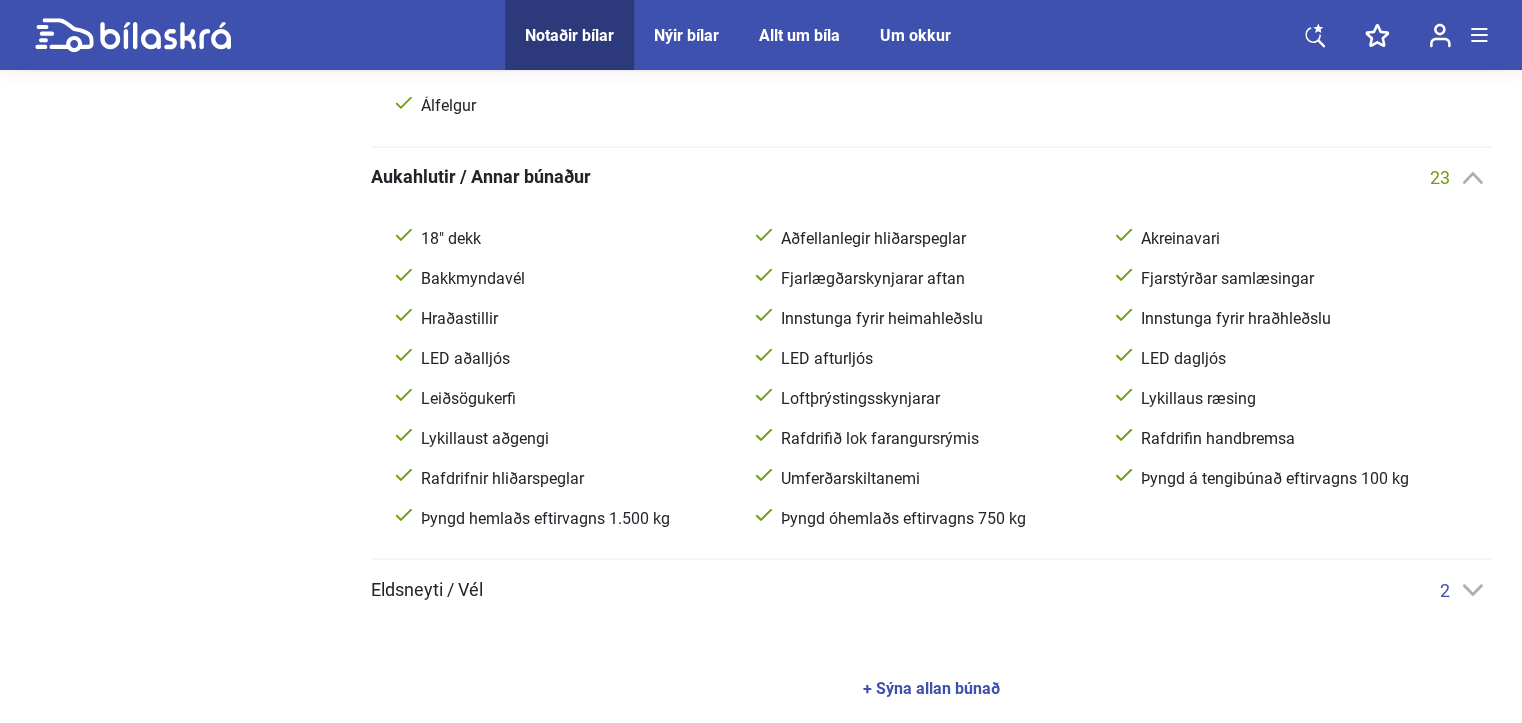 scroll, scrollTop: 1800, scrollLeft: 0, axis: vertical 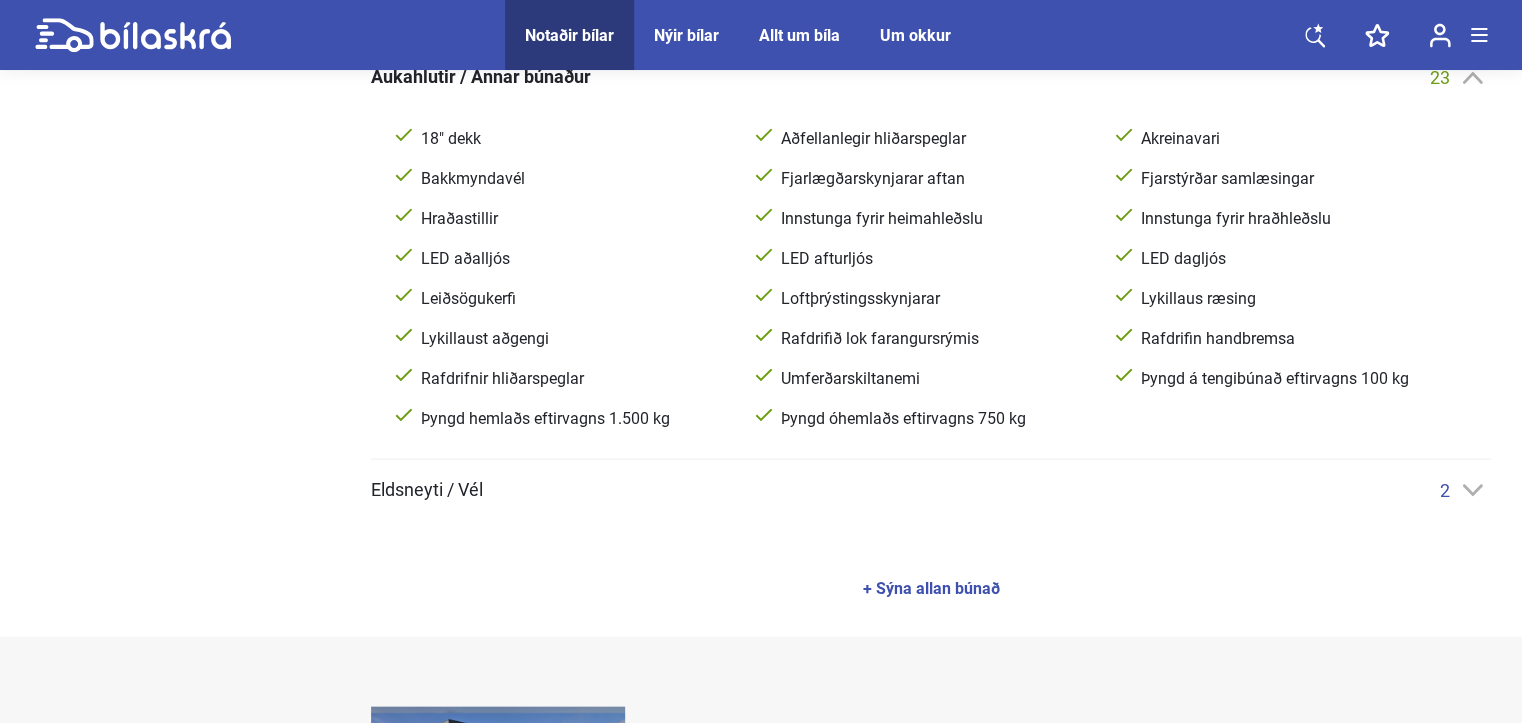 click on "+ Sýna allan búnað" at bounding box center [931, 588] 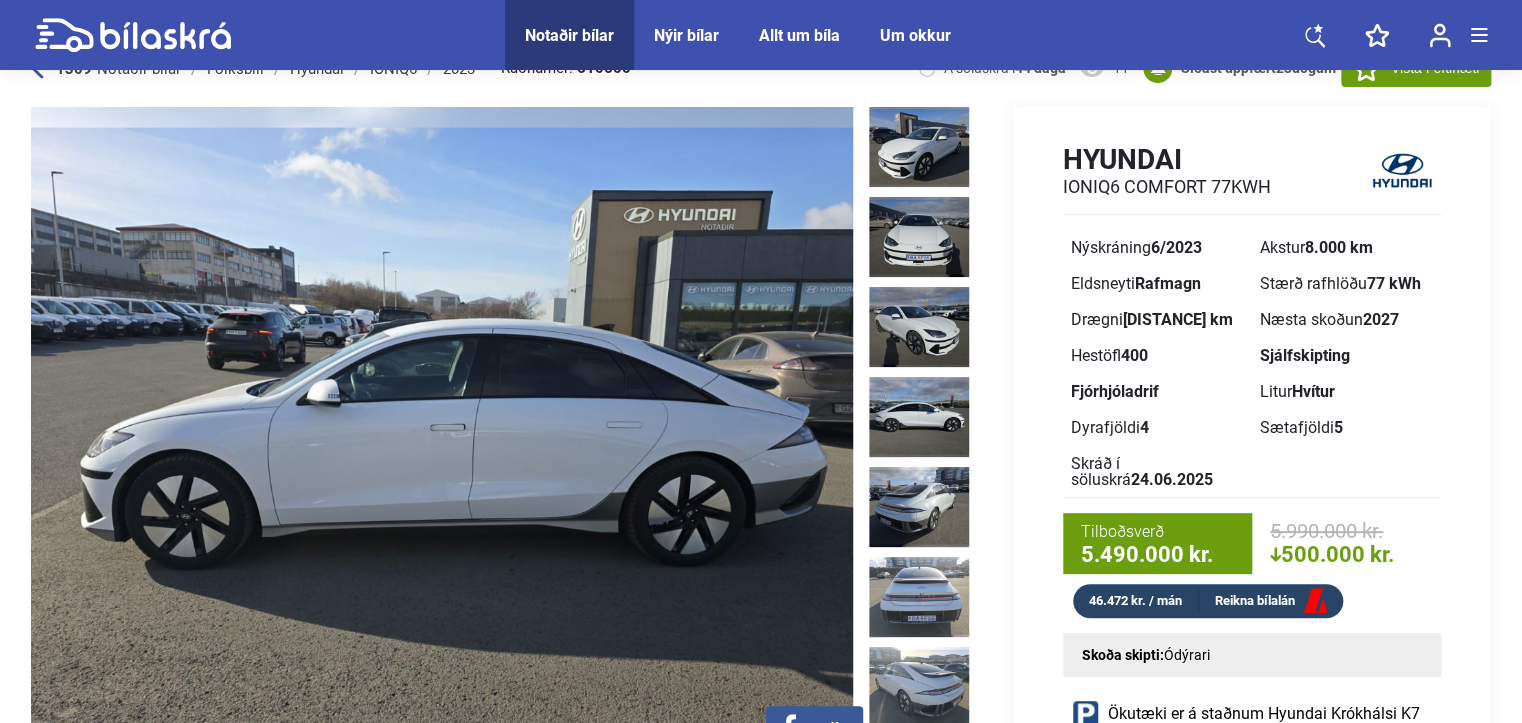 scroll, scrollTop: 0, scrollLeft: 0, axis: both 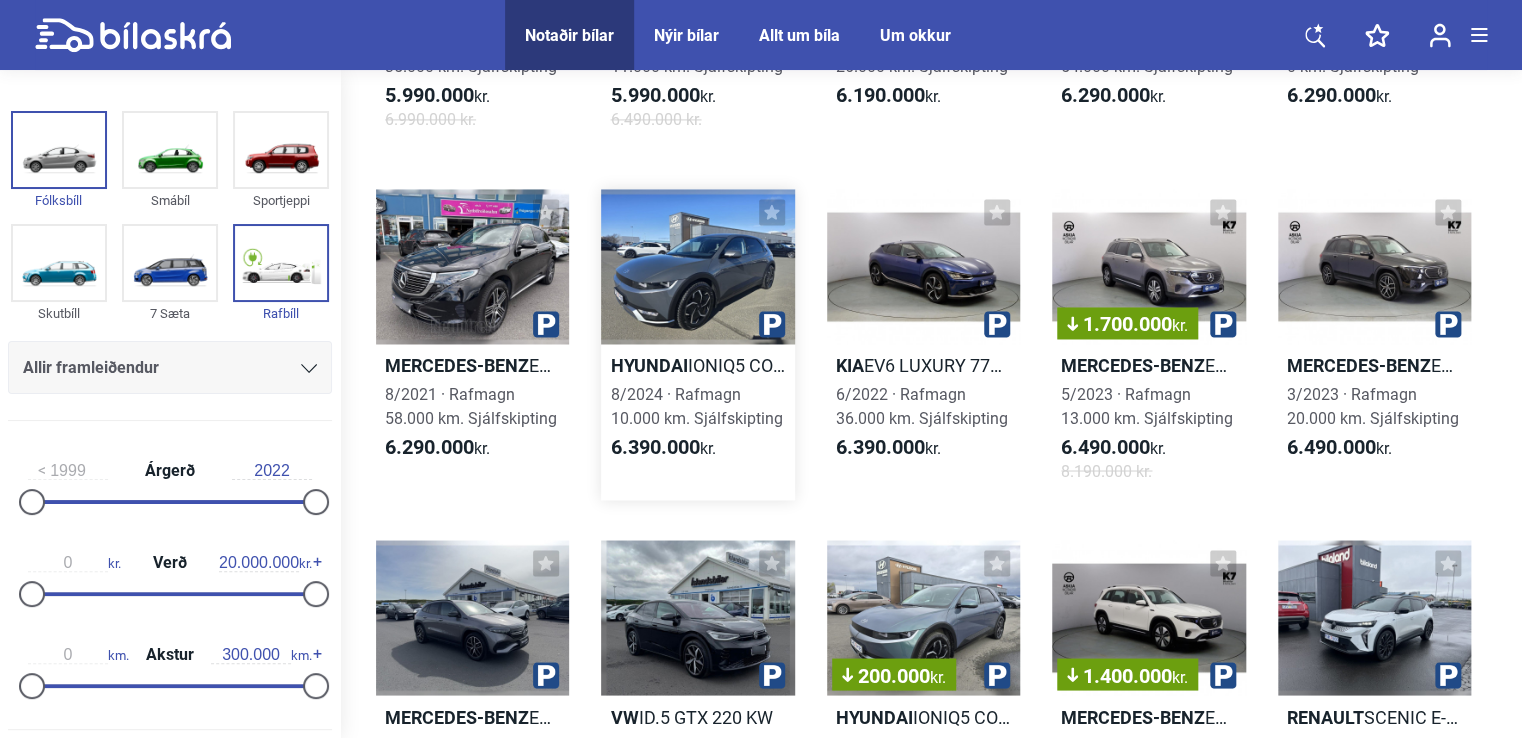 click at bounding box center (697, 266) 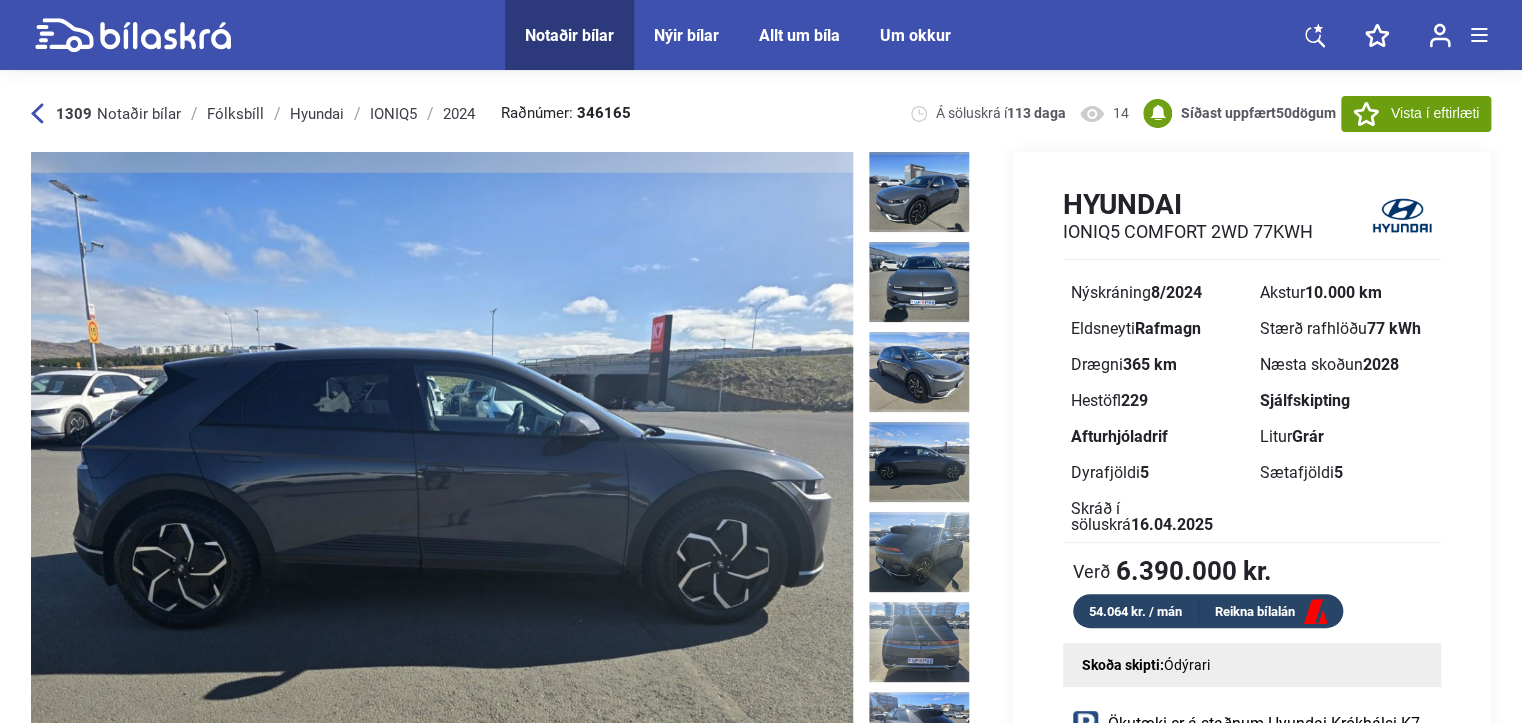scroll, scrollTop: 0, scrollLeft: 0, axis: both 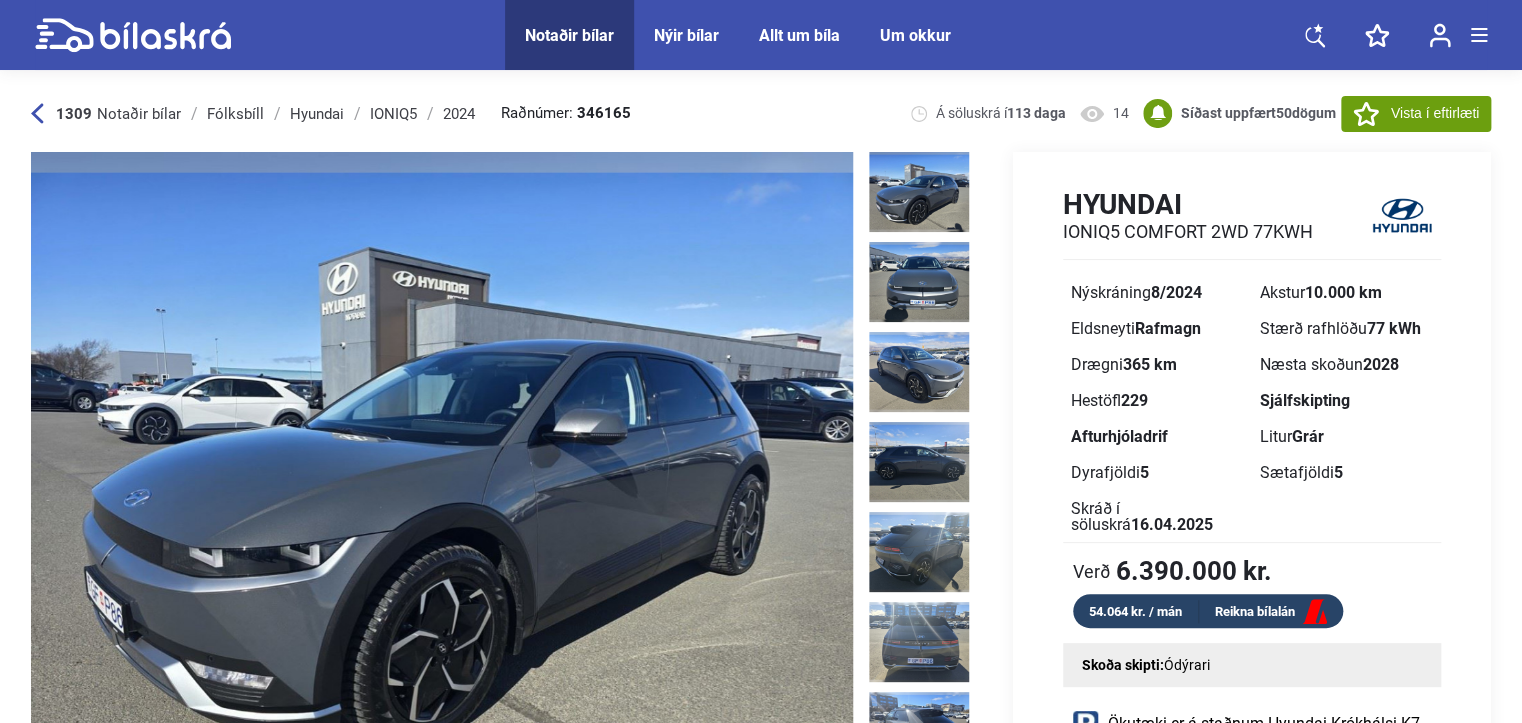 click at bounding box center (919, 192) 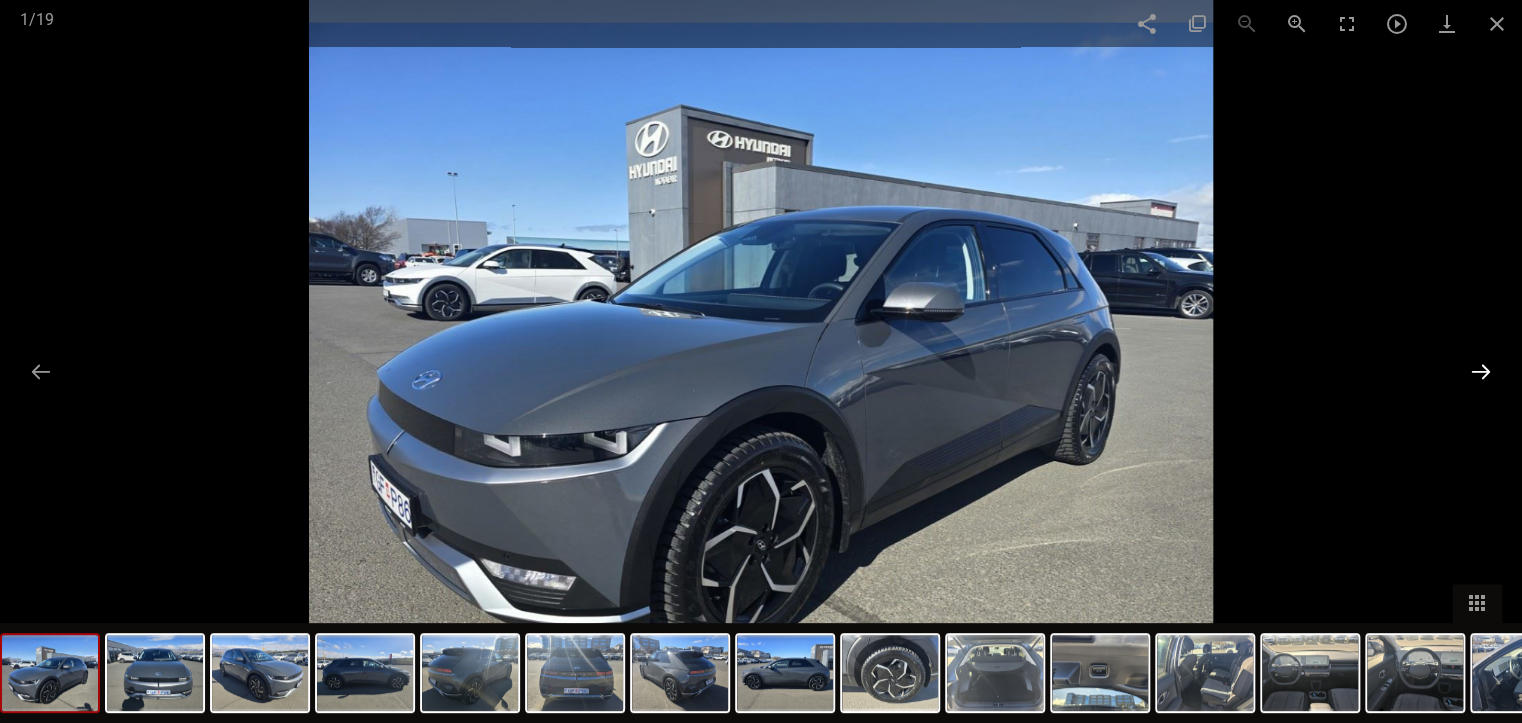 click at bounding box center [1481, 371] 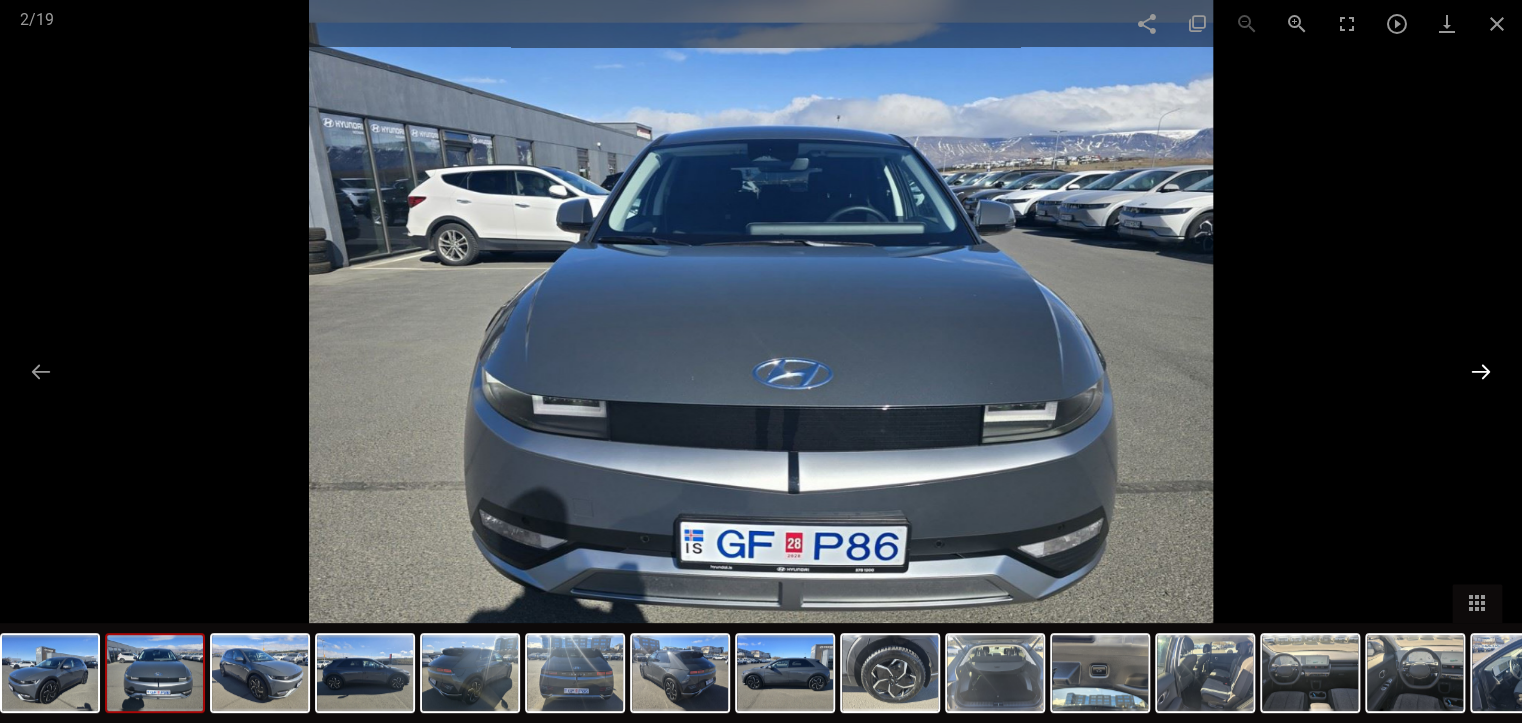 click at bounding box center (1481, 371) 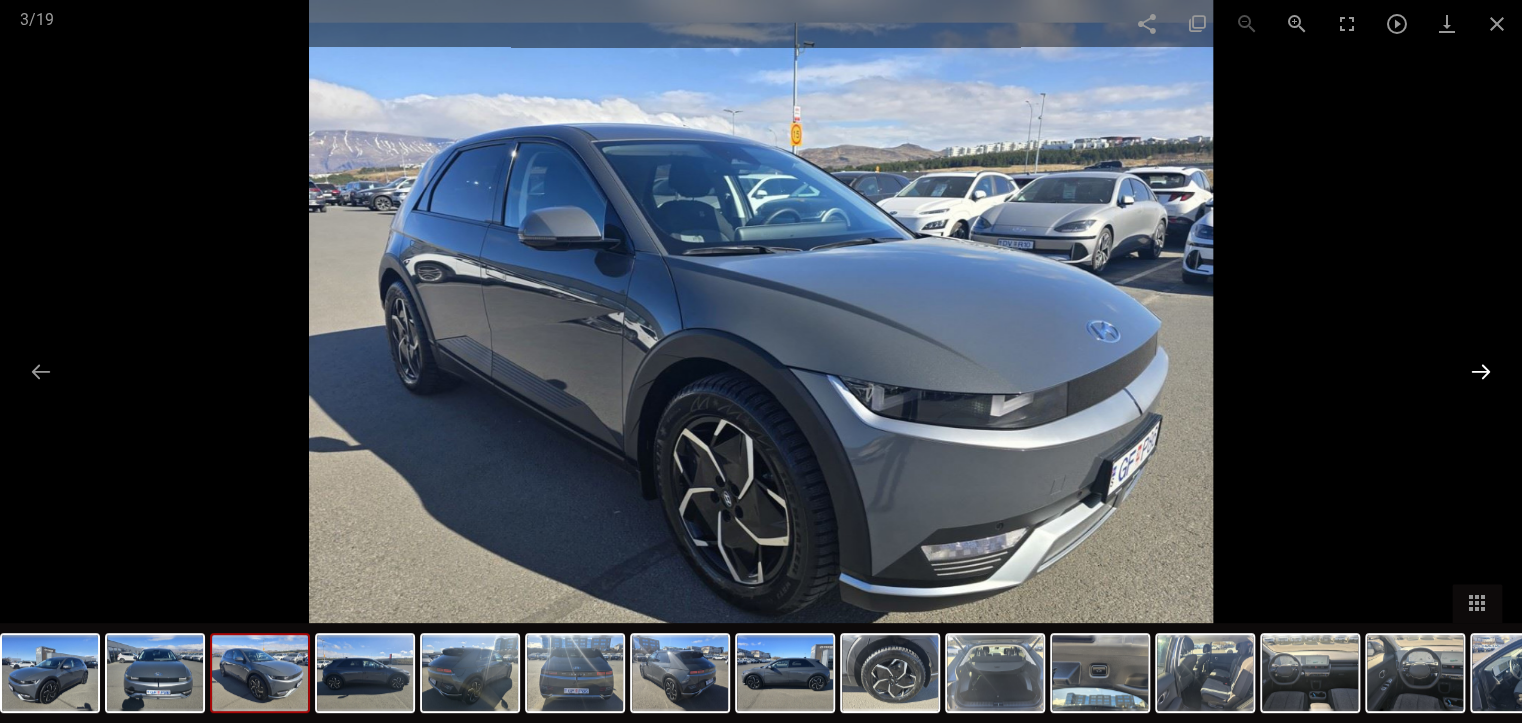 click at bounding box center [1481, 371] 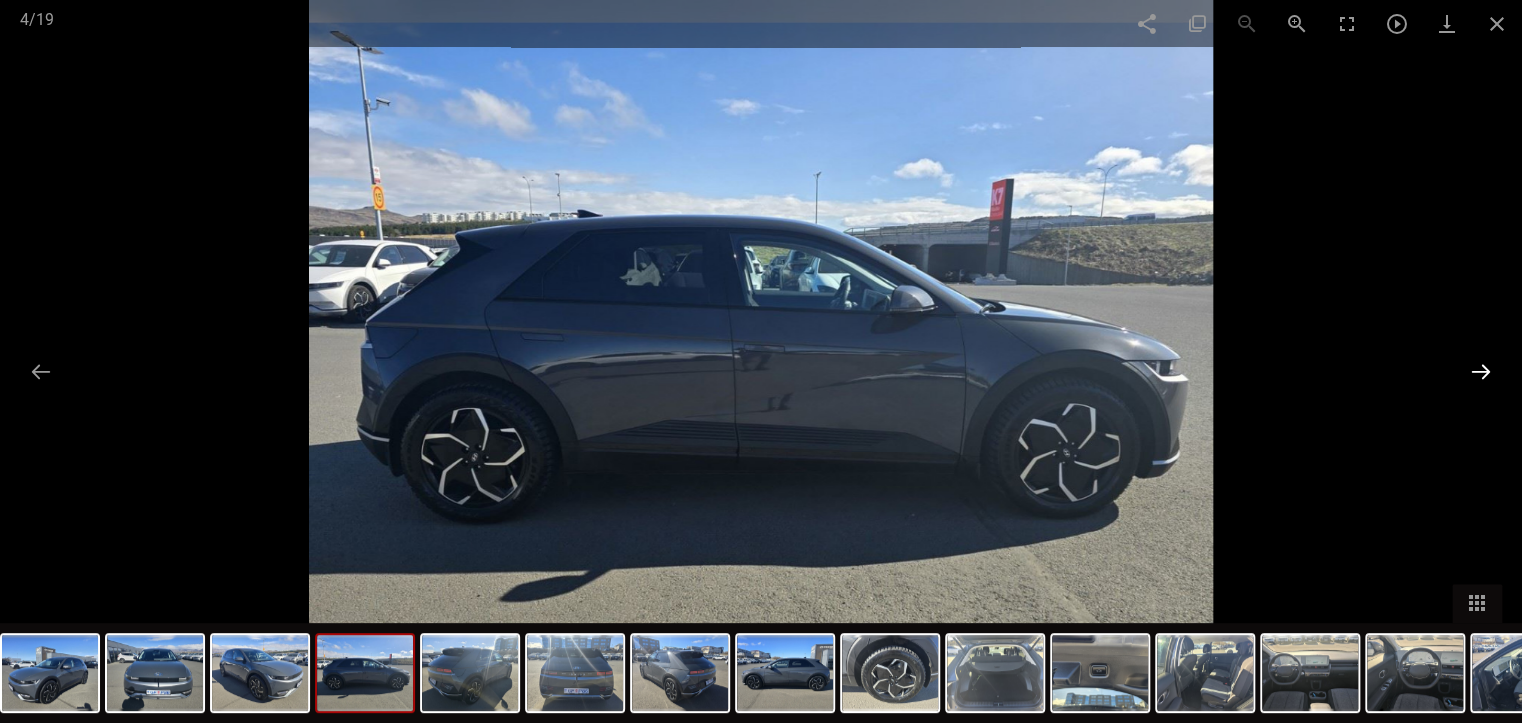 click at bounding box center [1481, 371] 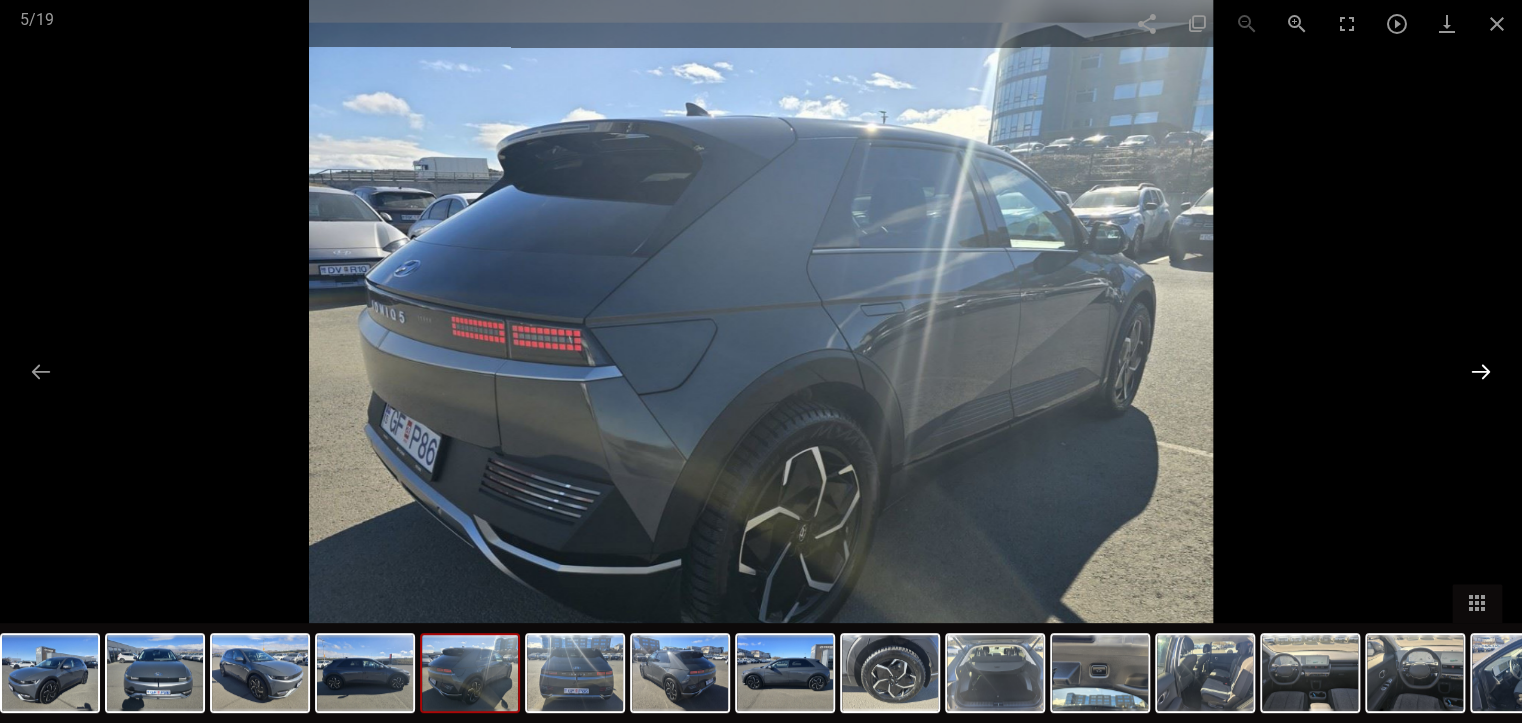click at bounding box center (1481, 371) 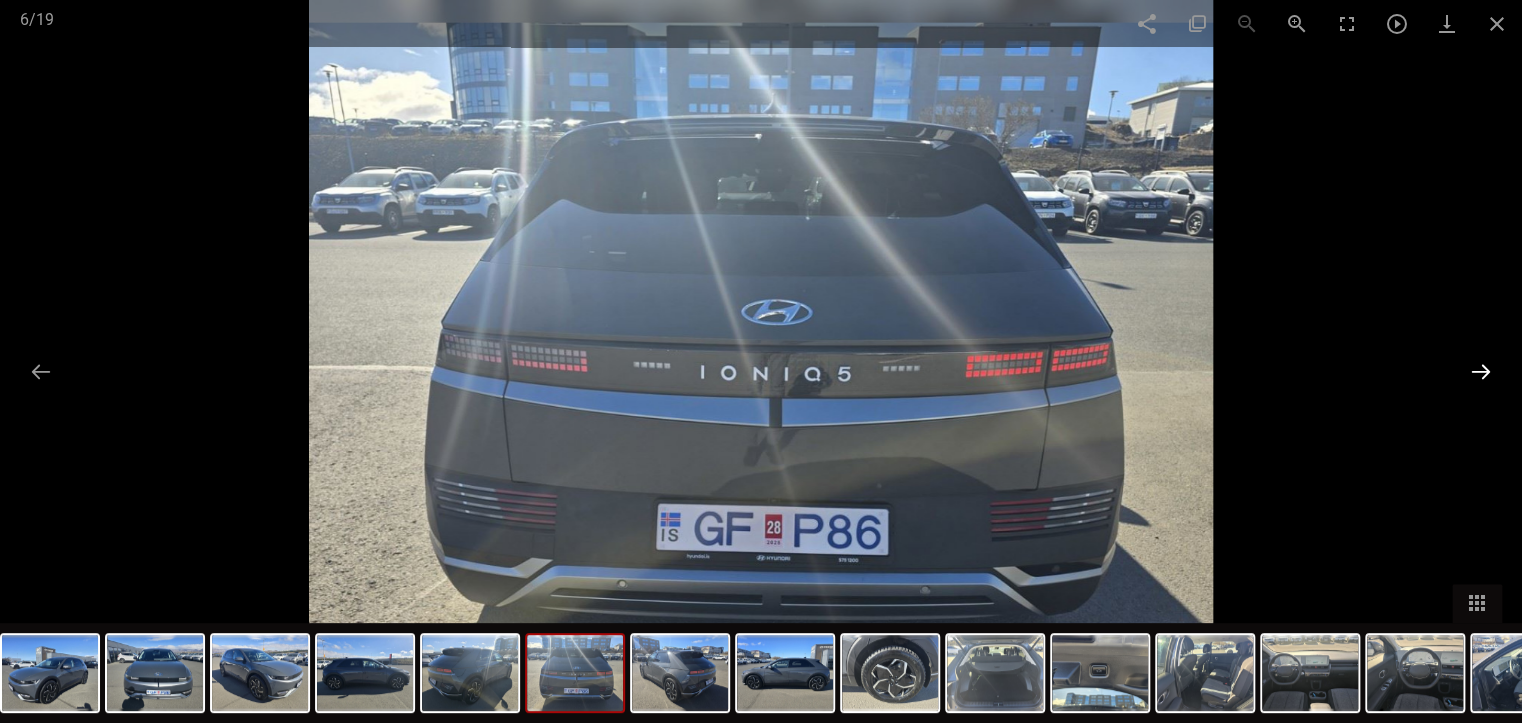 click at bounding box center (1481, 371) 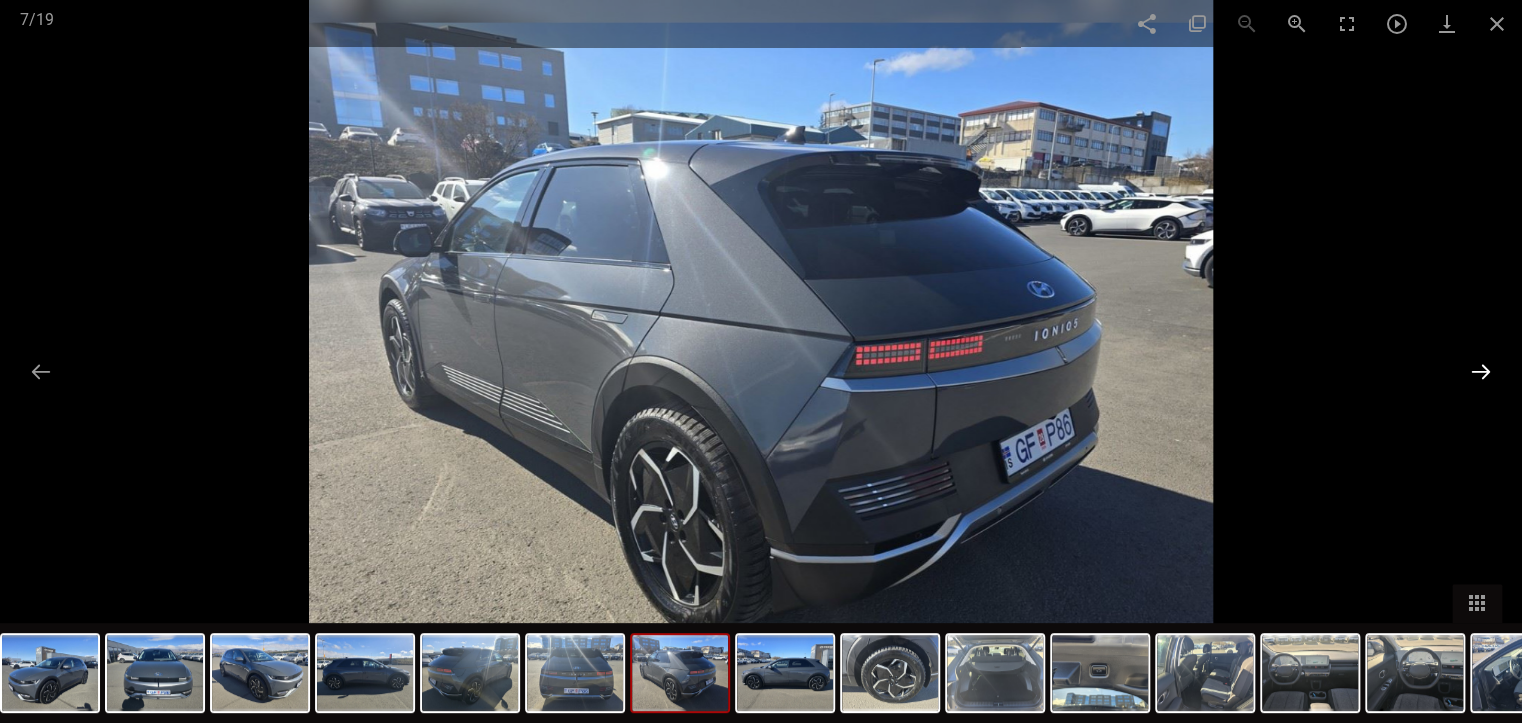 click at bounding box center (1481, 371) 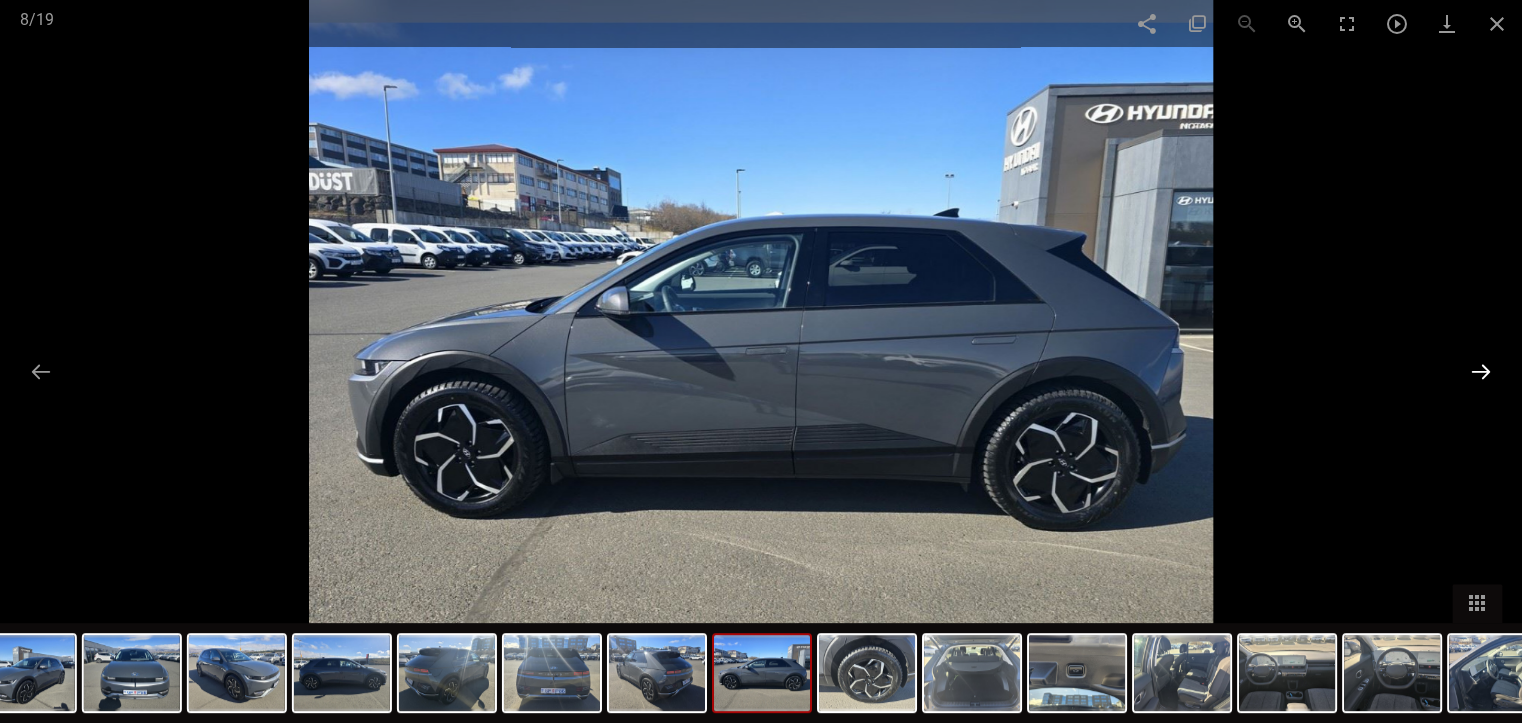 click at bounding box center [1481, 371] 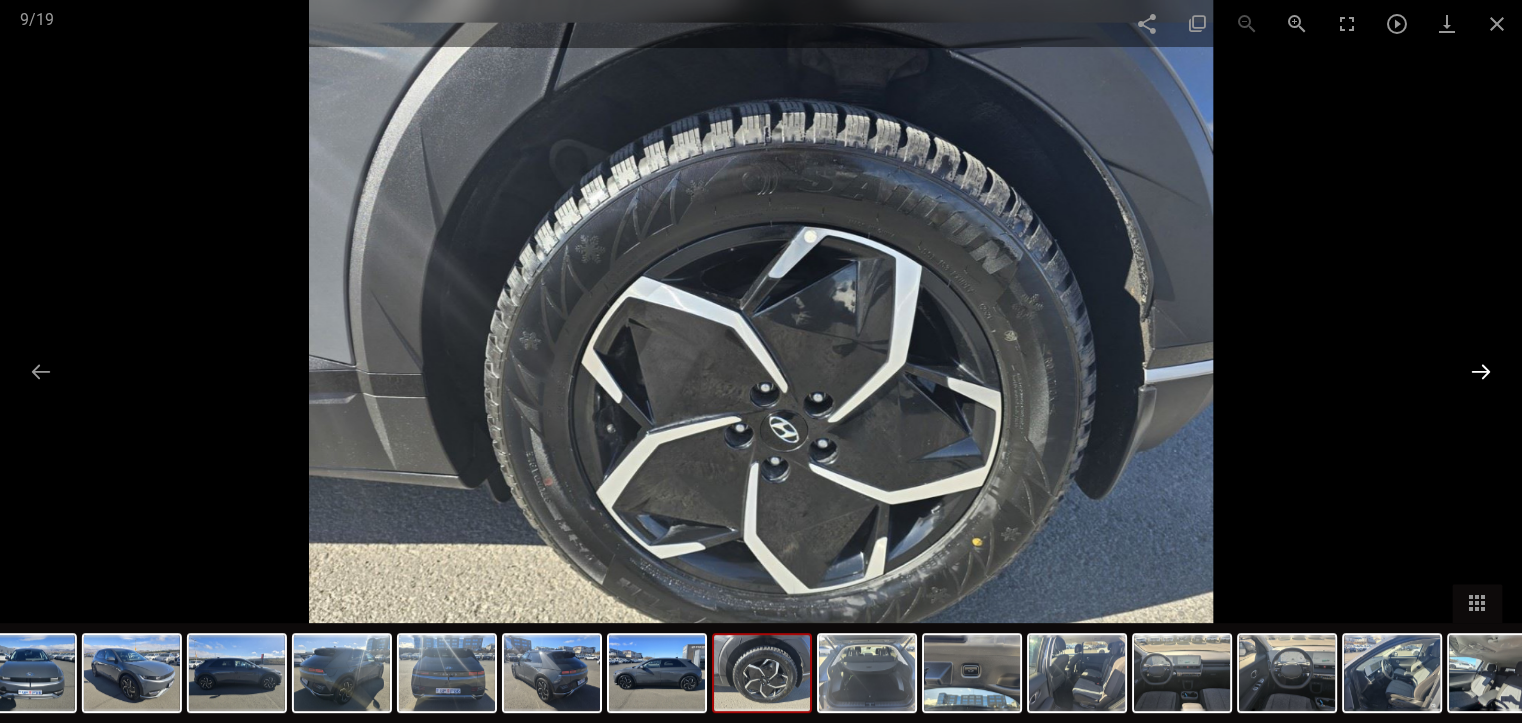 click at bounding box center (1481, 371) 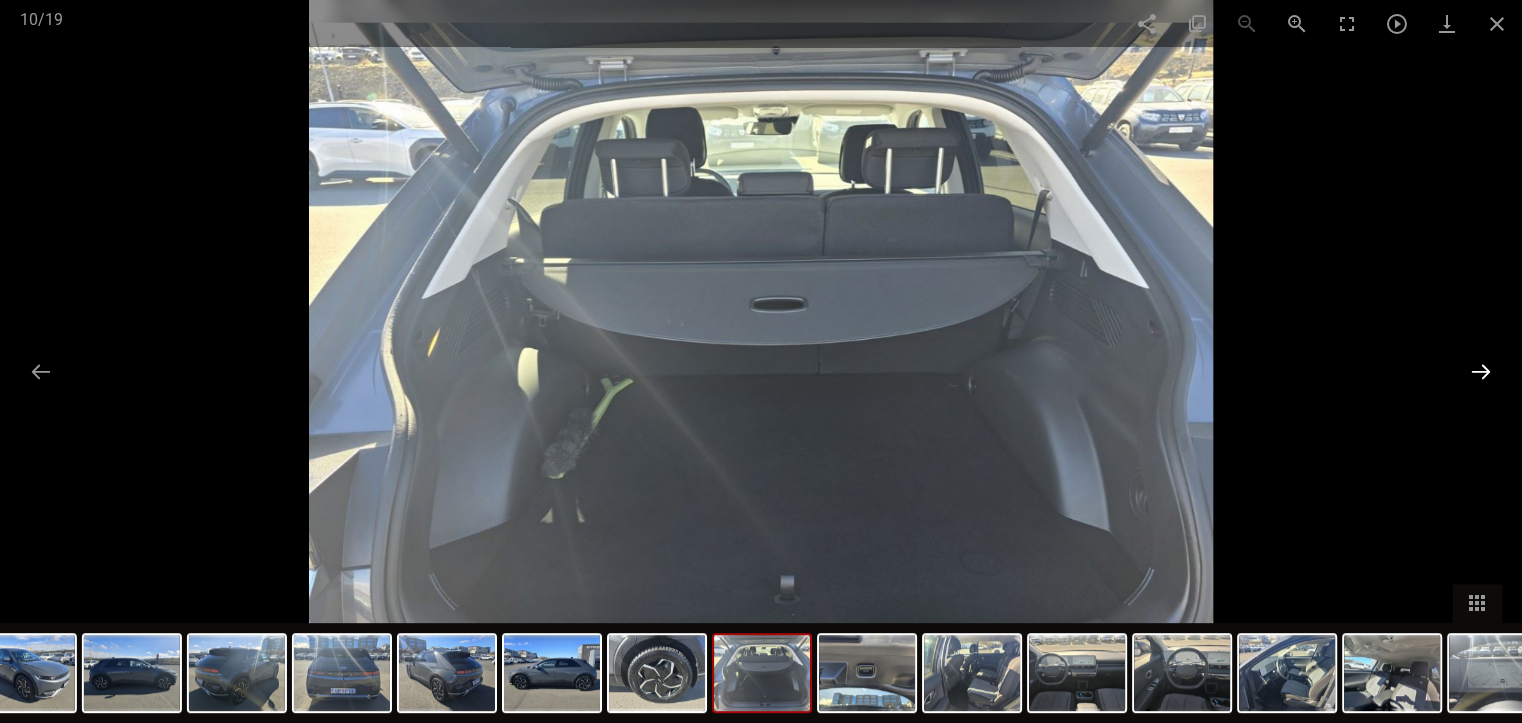 click at bounding box center (1481, 371) 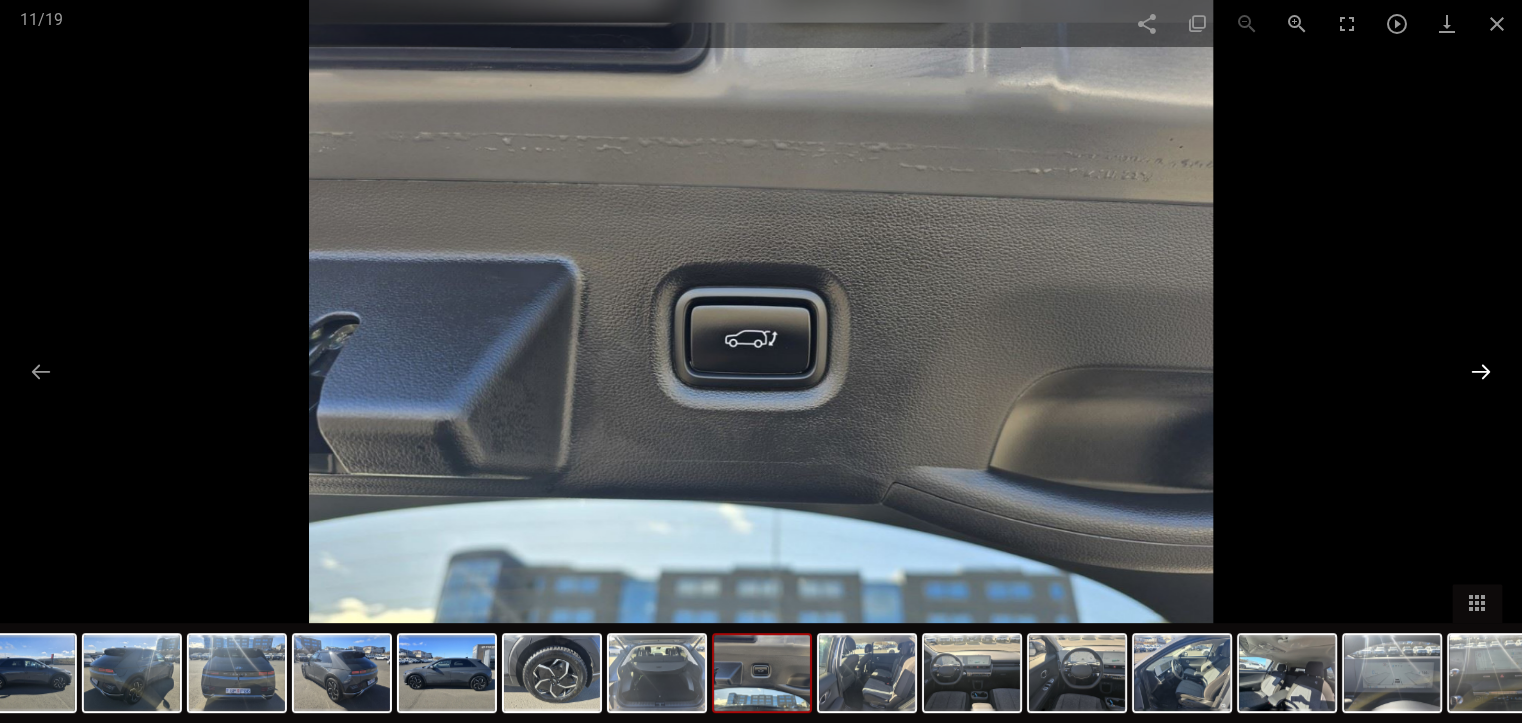 click at bounding box center (1481, 371) 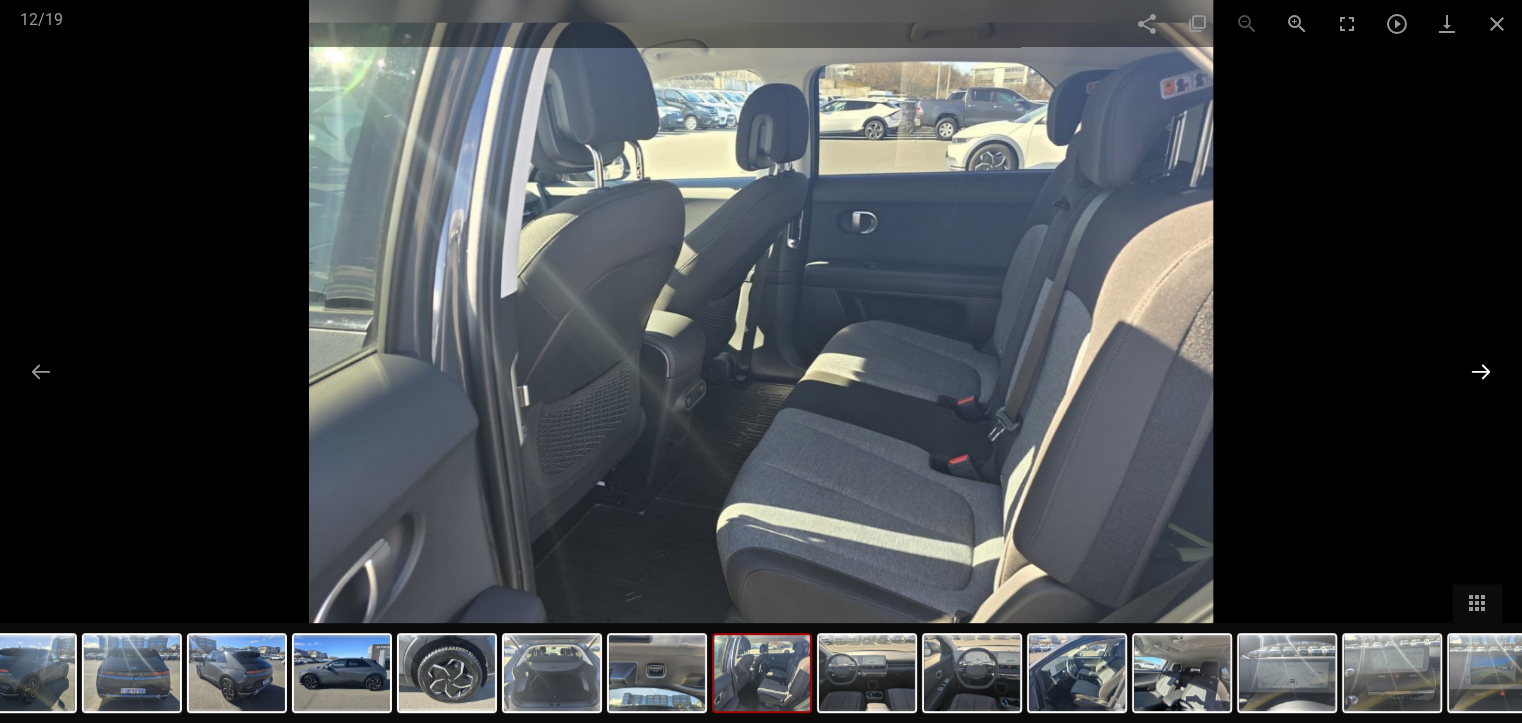 click at bounding box center [1481, 371] 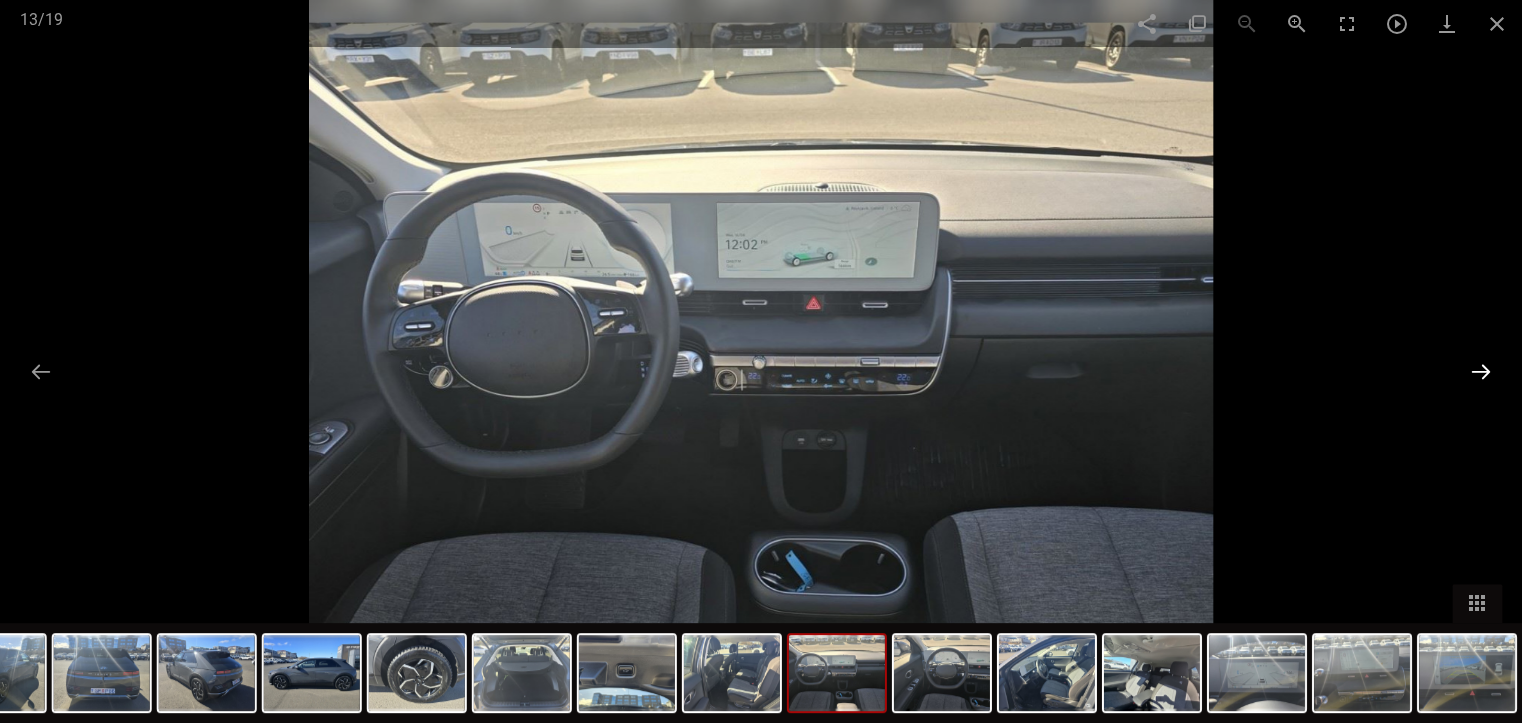 click at bounding box center (1481, 371) 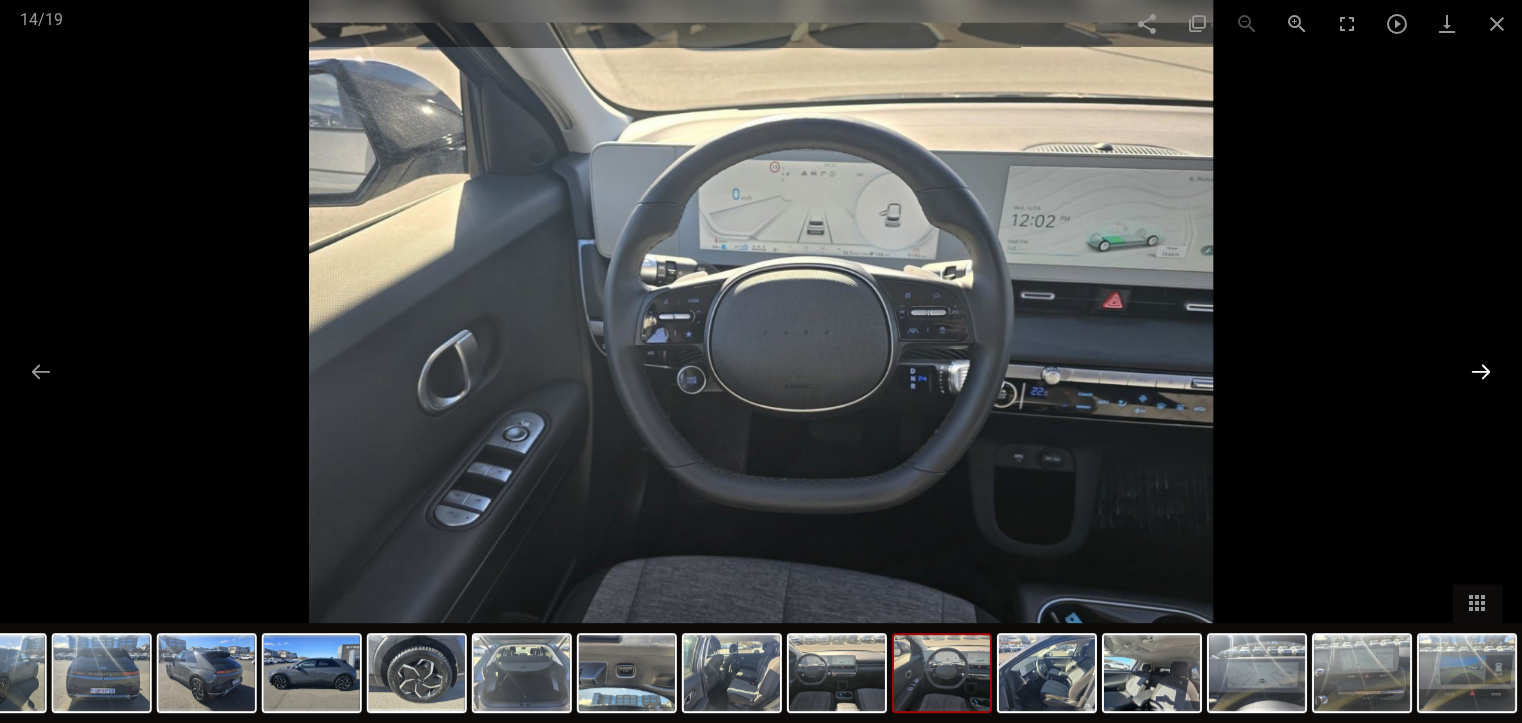 click at bounding box center [1481, 371] 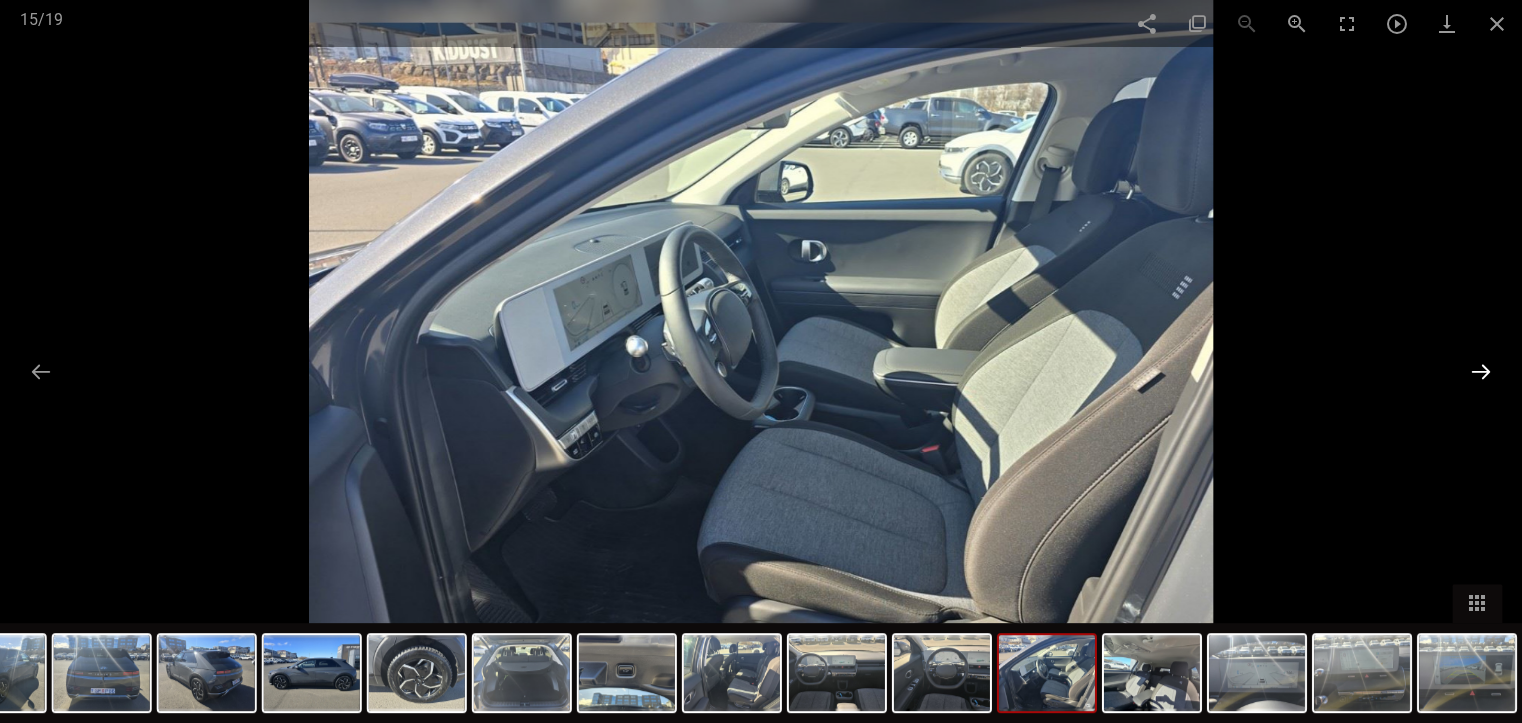 click at bounding box center (1481, 371) 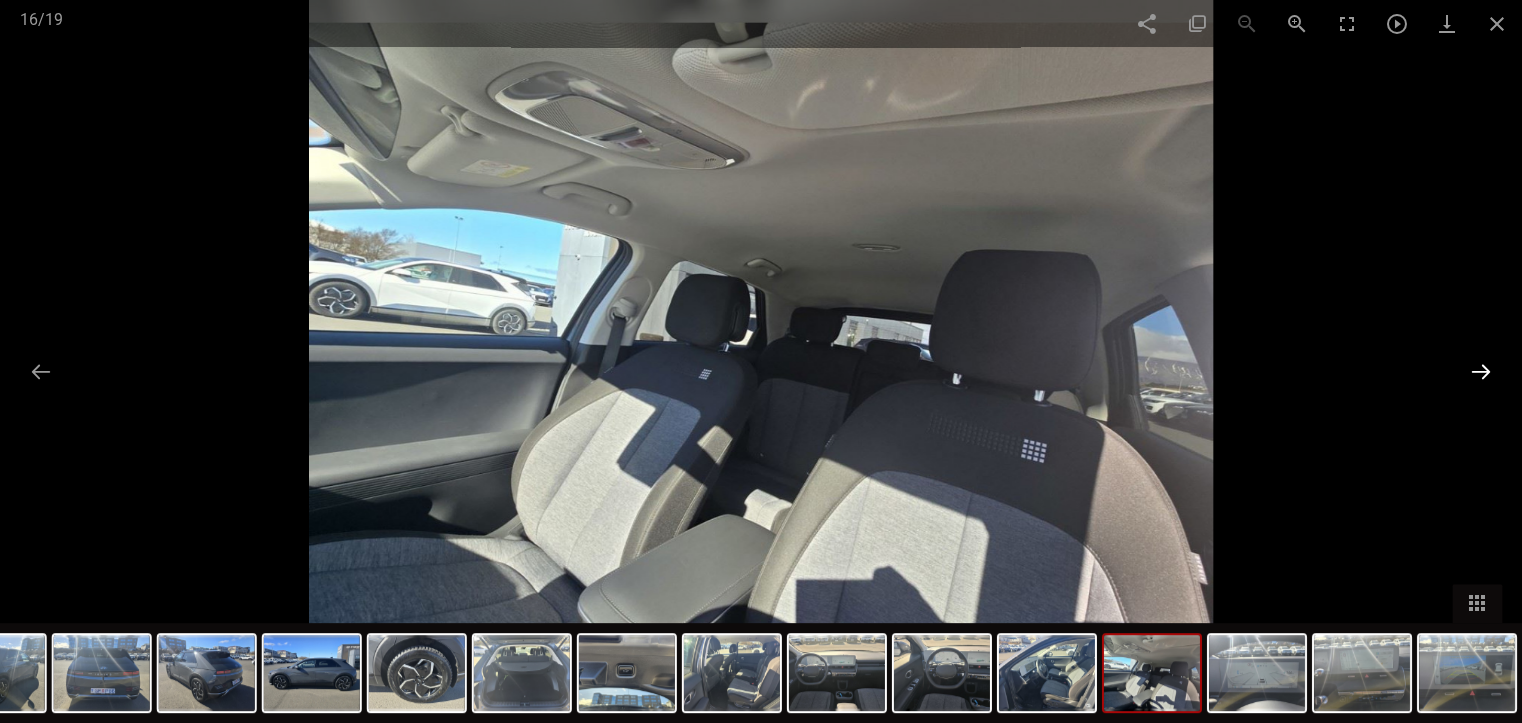 click at bounding box center [1481, 371] 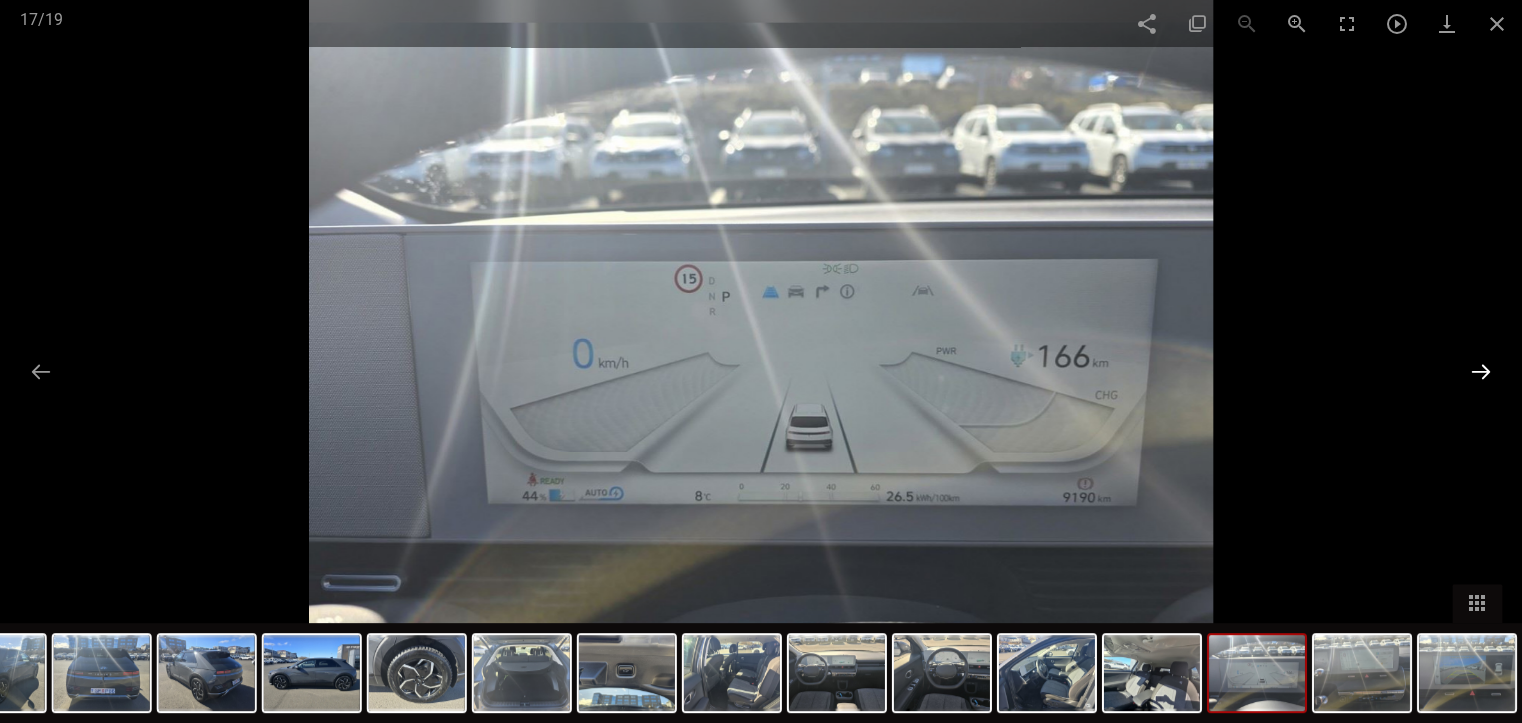 click at bounding box center [1481, 371] 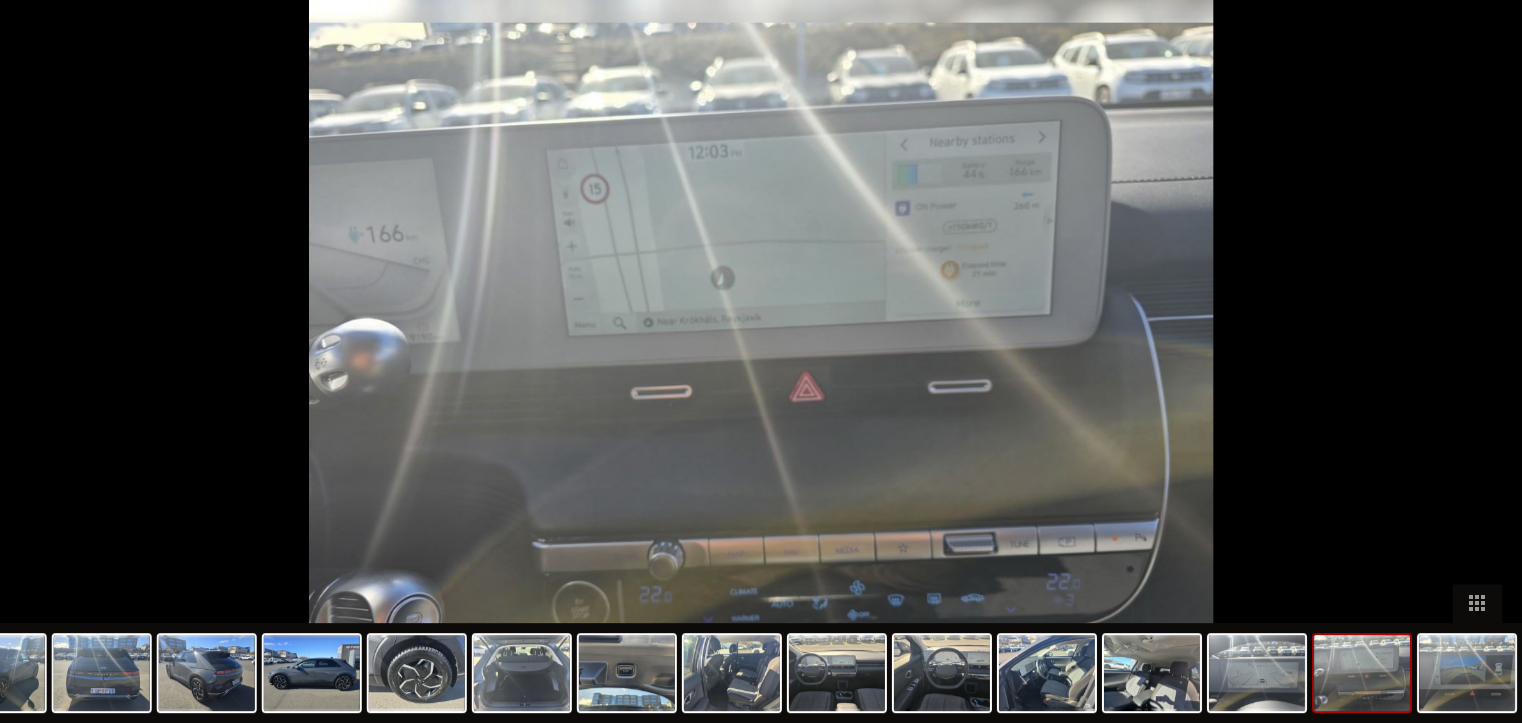 click at bounding box center [1491, 371] 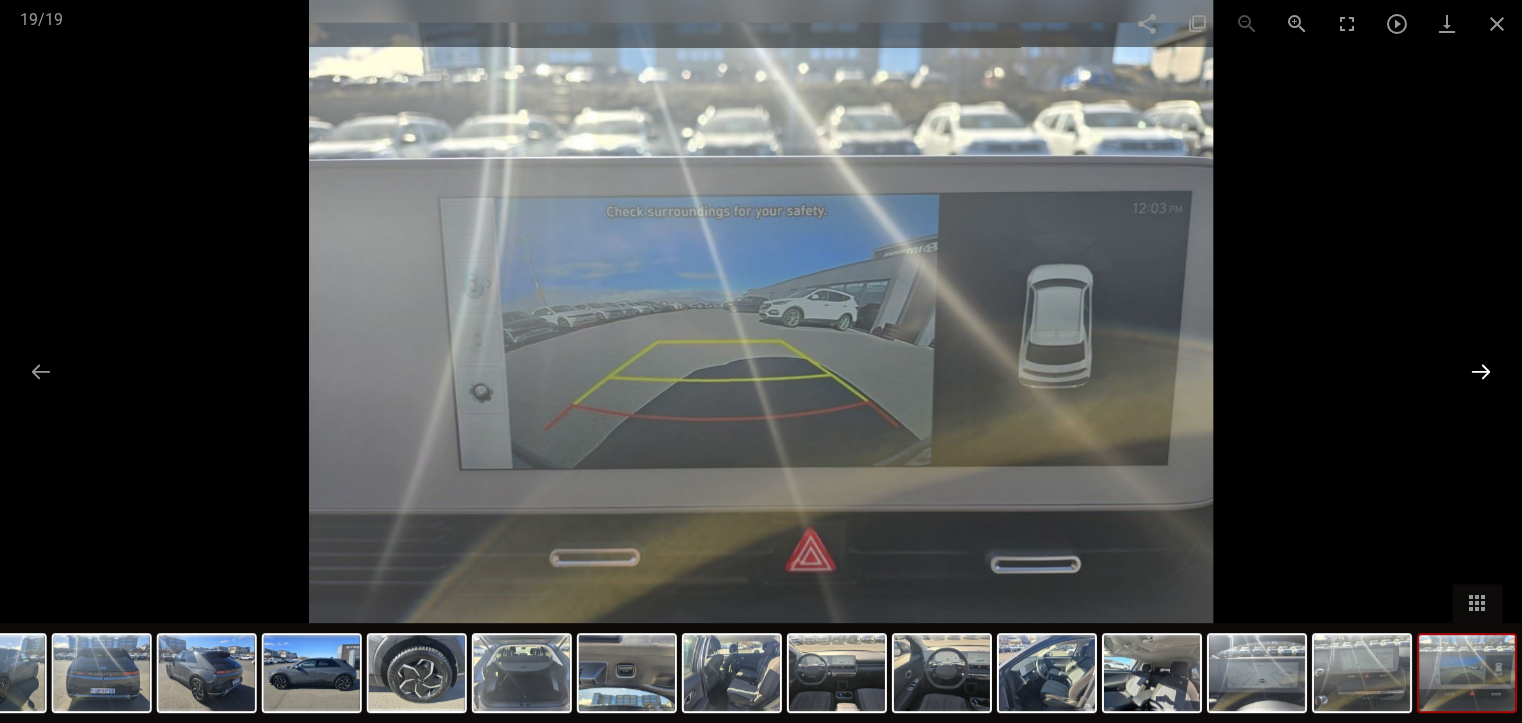 click at bounding box center (1481, 371) 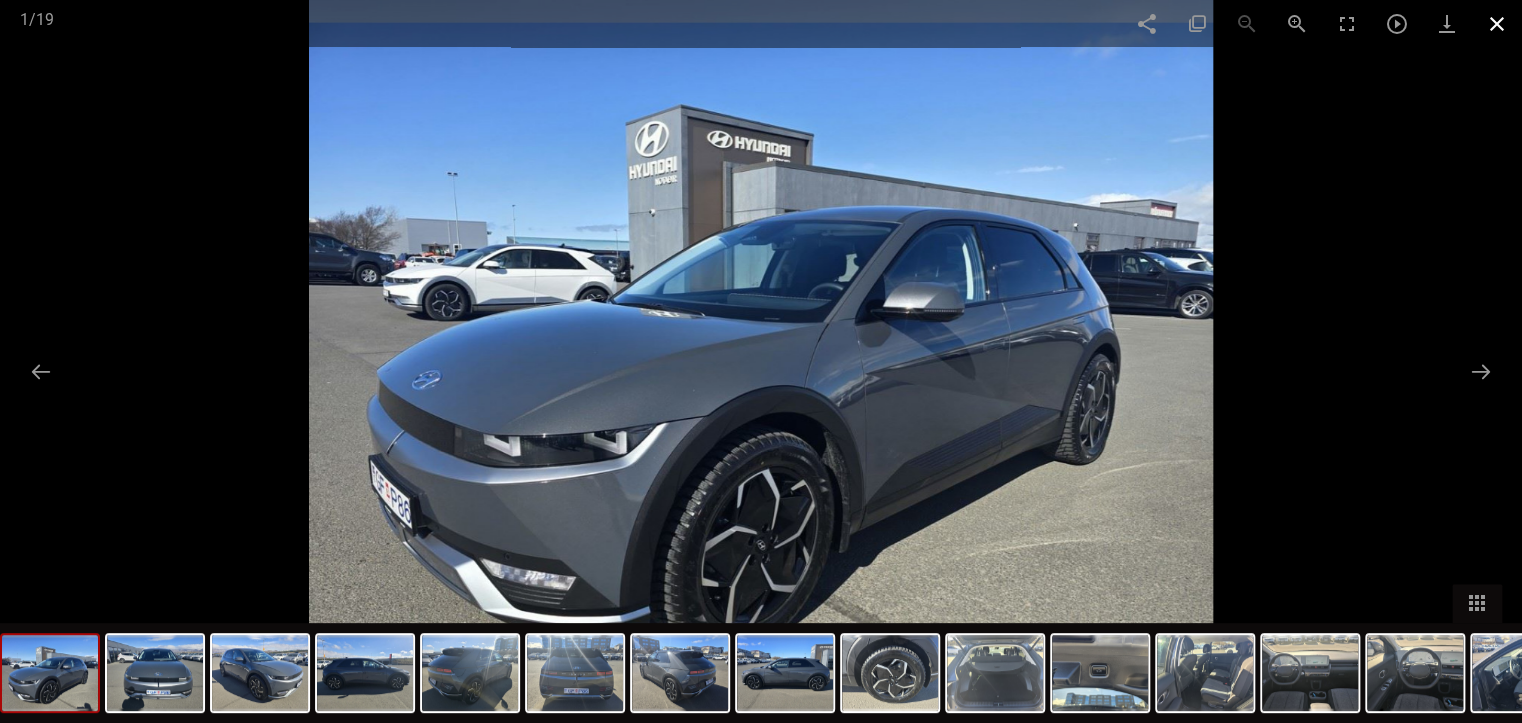 click at bounding box center (1497, 23) 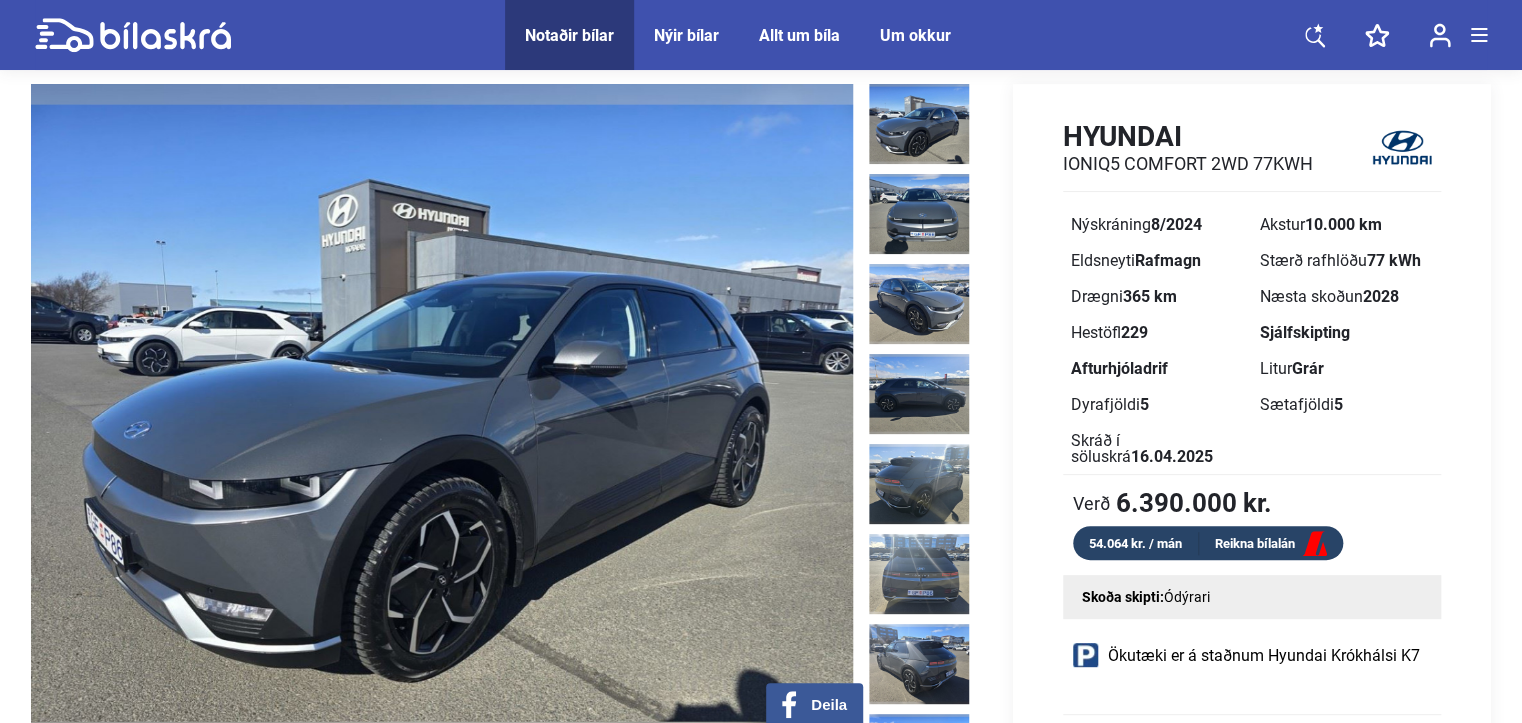 scroll, scrollTop: 100, scrollLeft: 0, axis: vertical 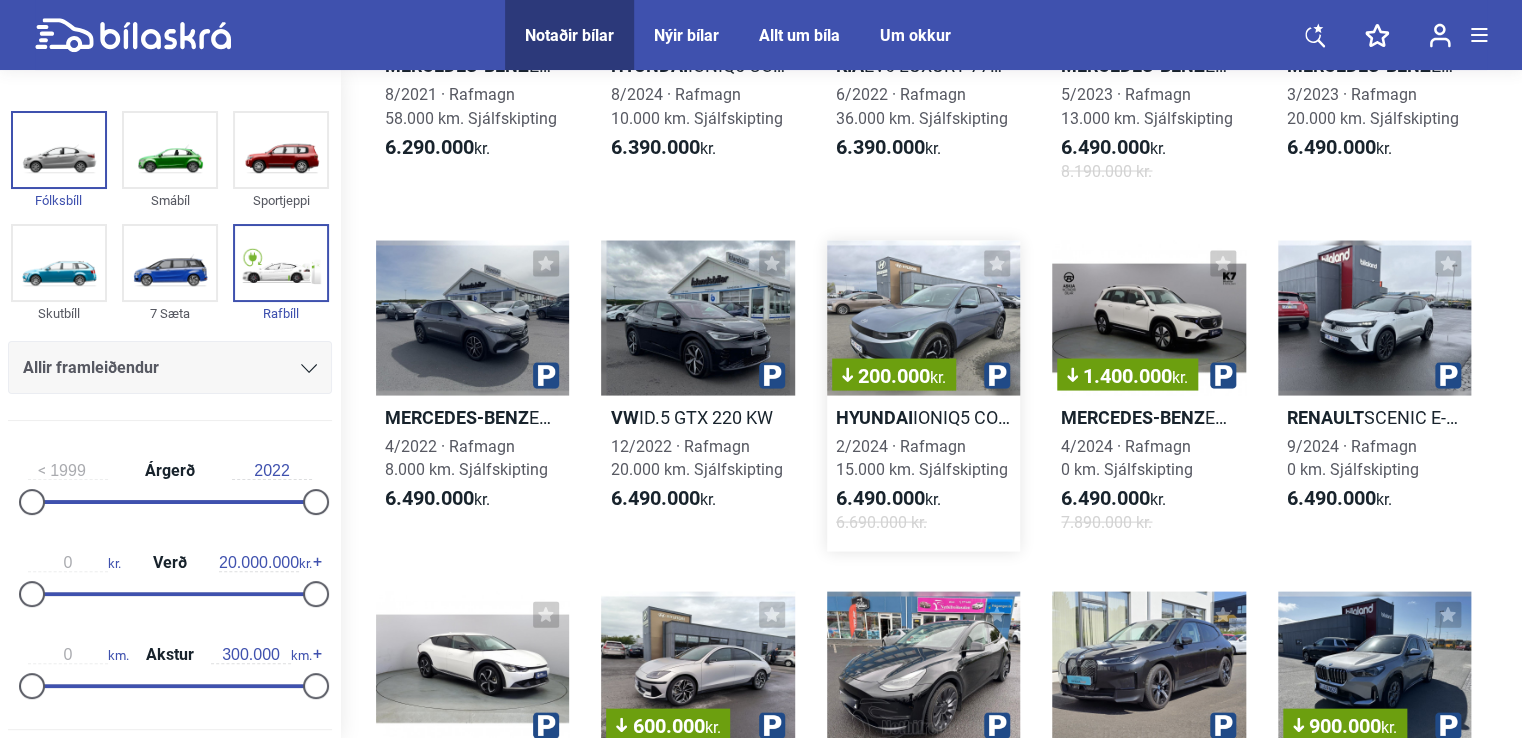 click on "200.000
kr." at bounding box center [923, 317] 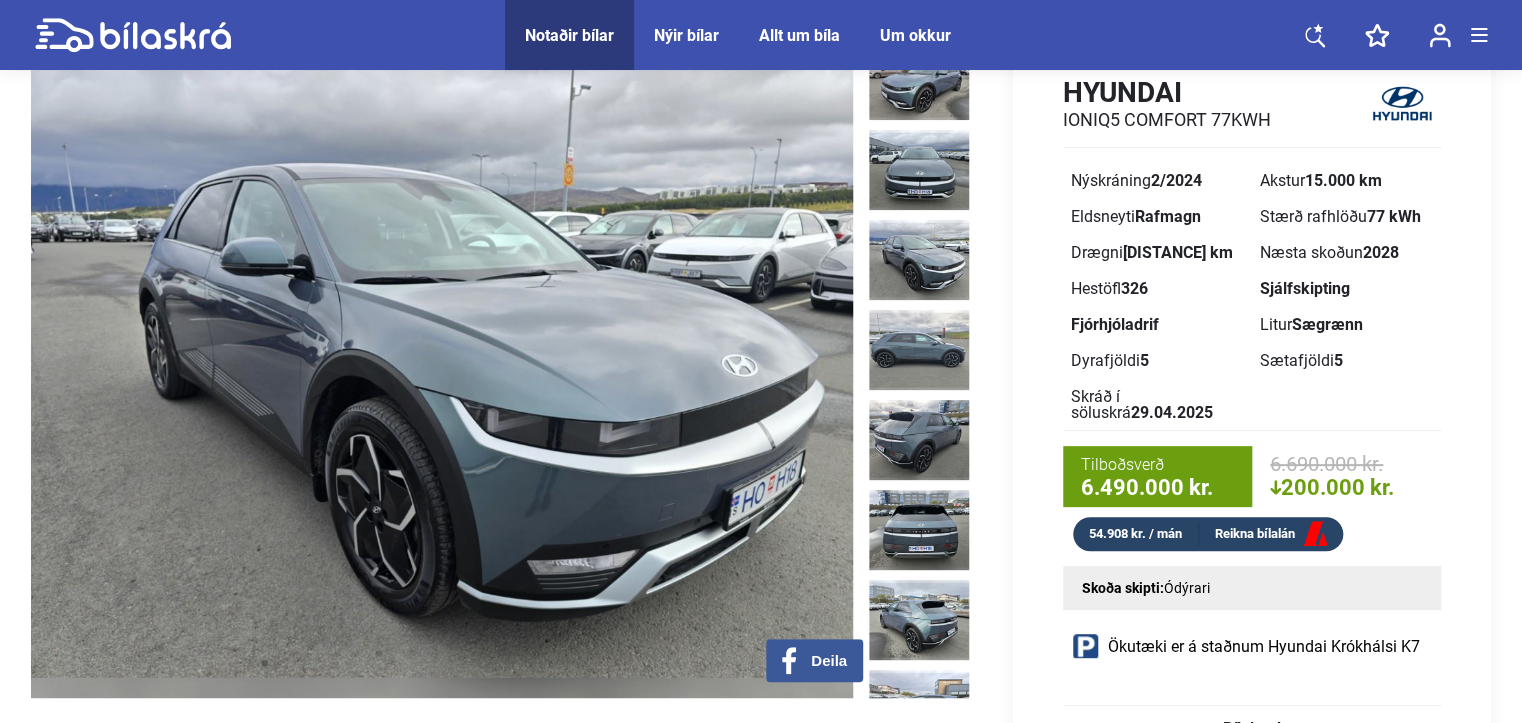 scroll, scrollTop: 100, scrollLeft: 0, axis: vertical 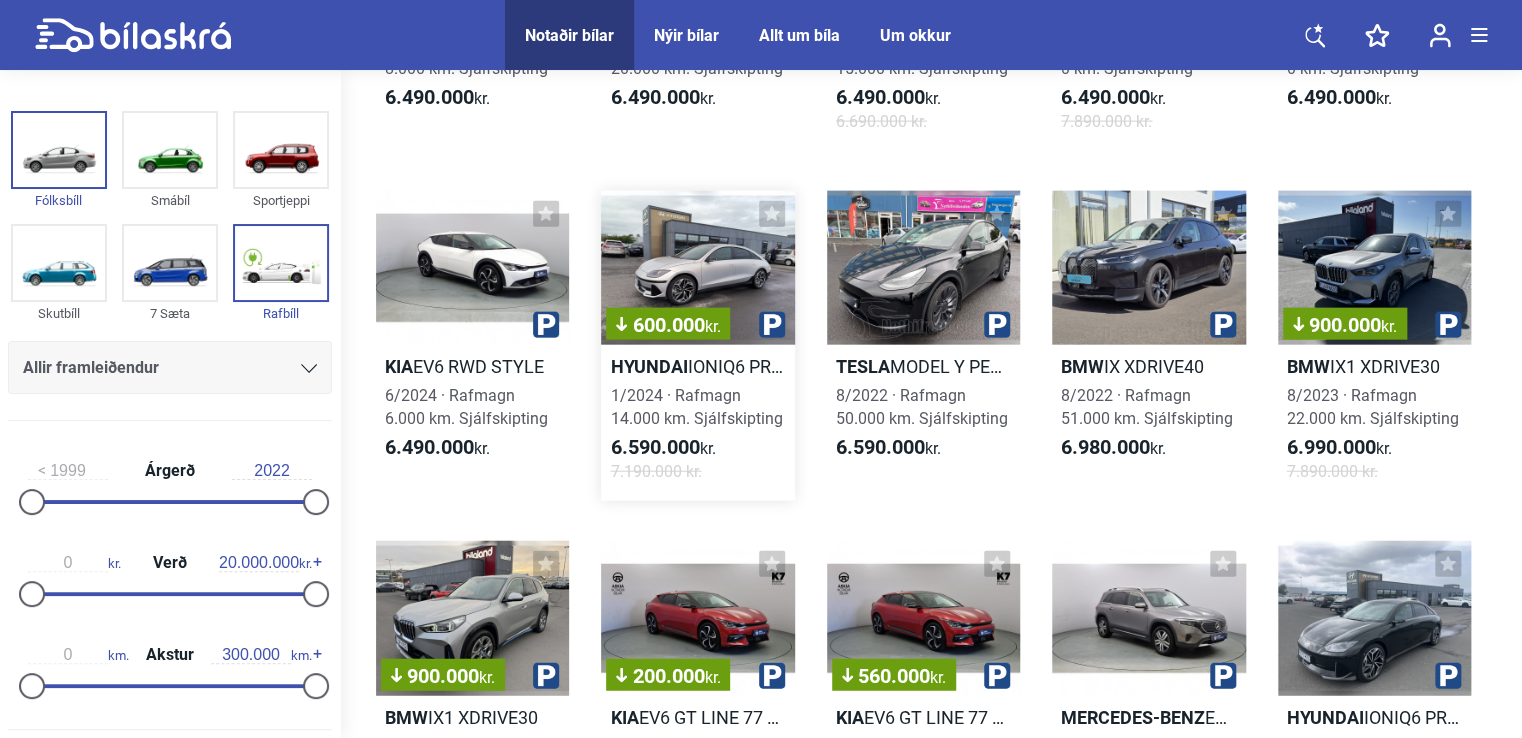 click on "600.000
kr." at bounding box center (697, 268) 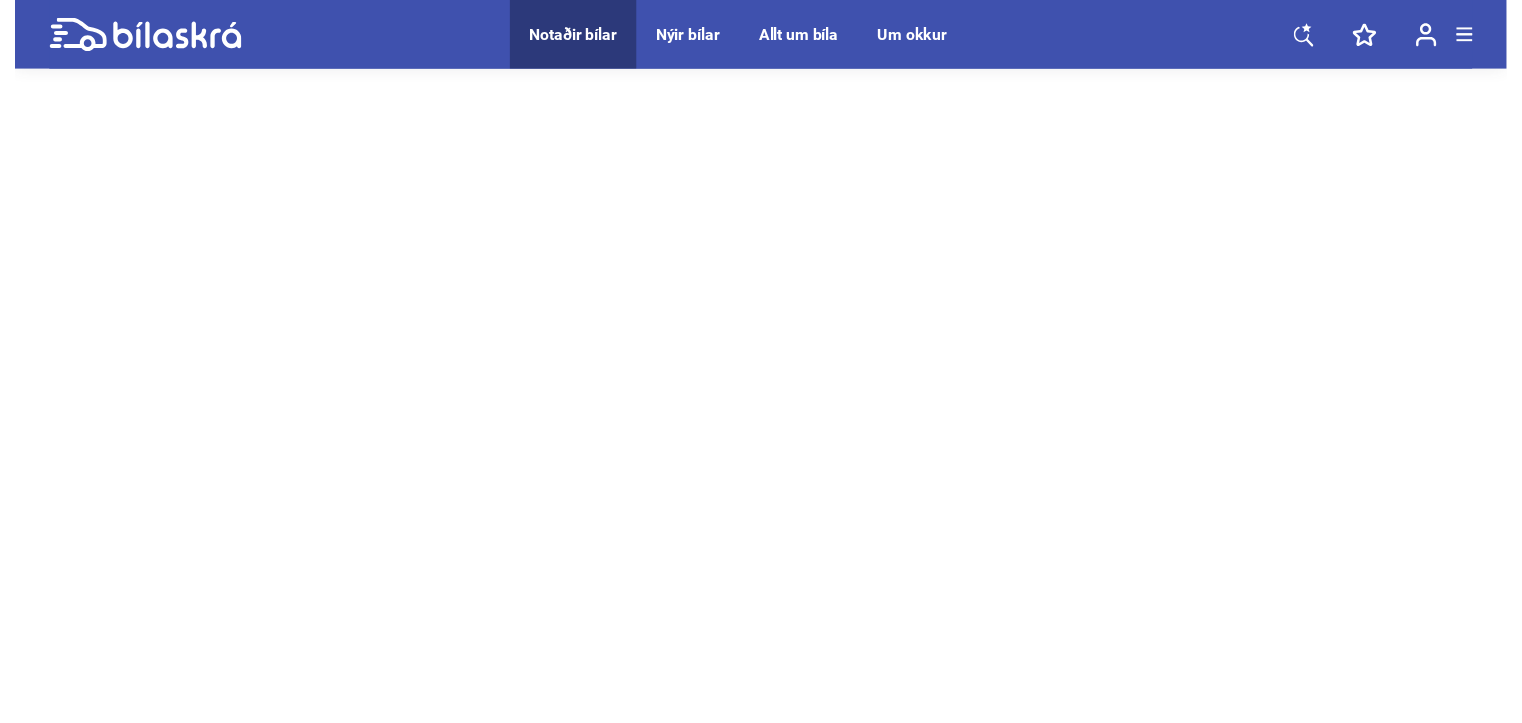 scroll, scrollTop: 0, scrollLeft: 0, axis: both 